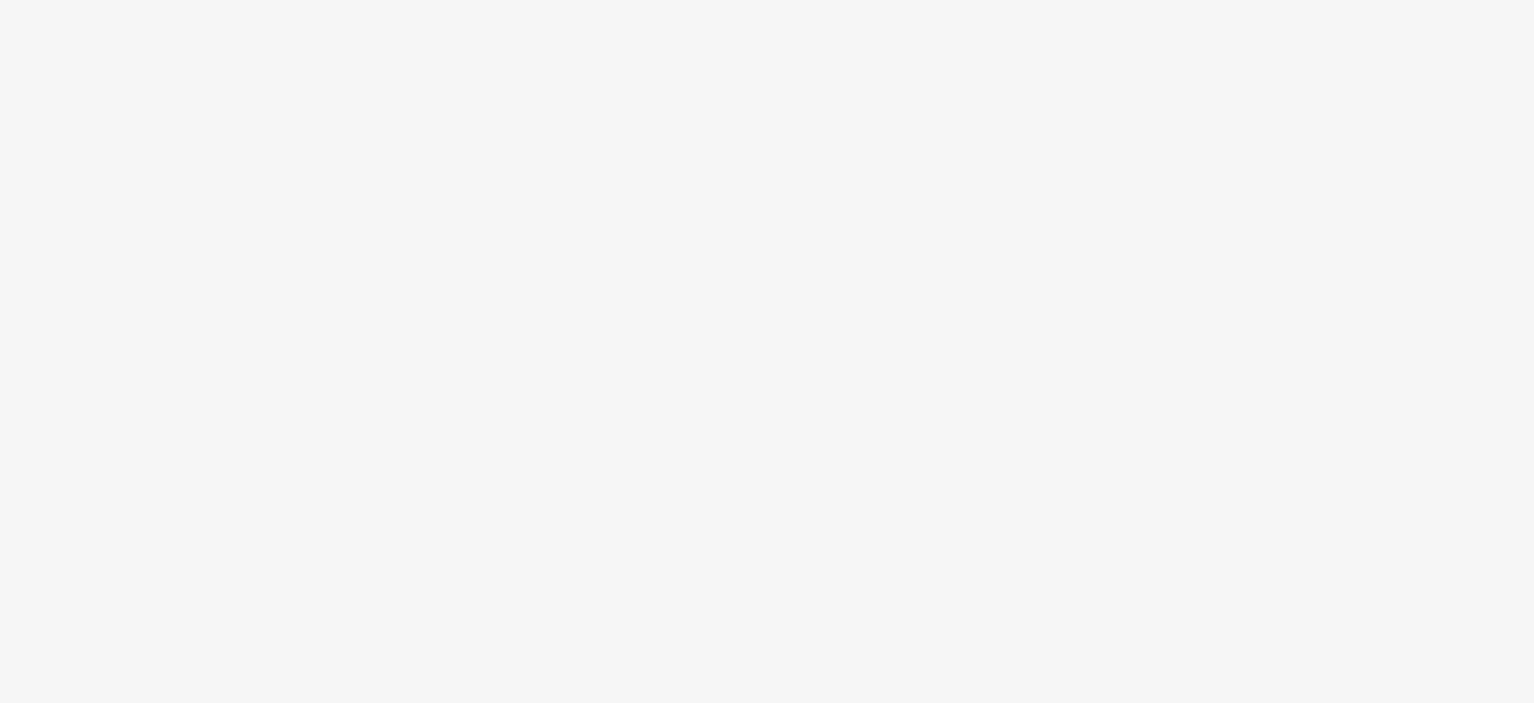 scroll, scrollTop: 0, scrollLeft: 0, axis: both 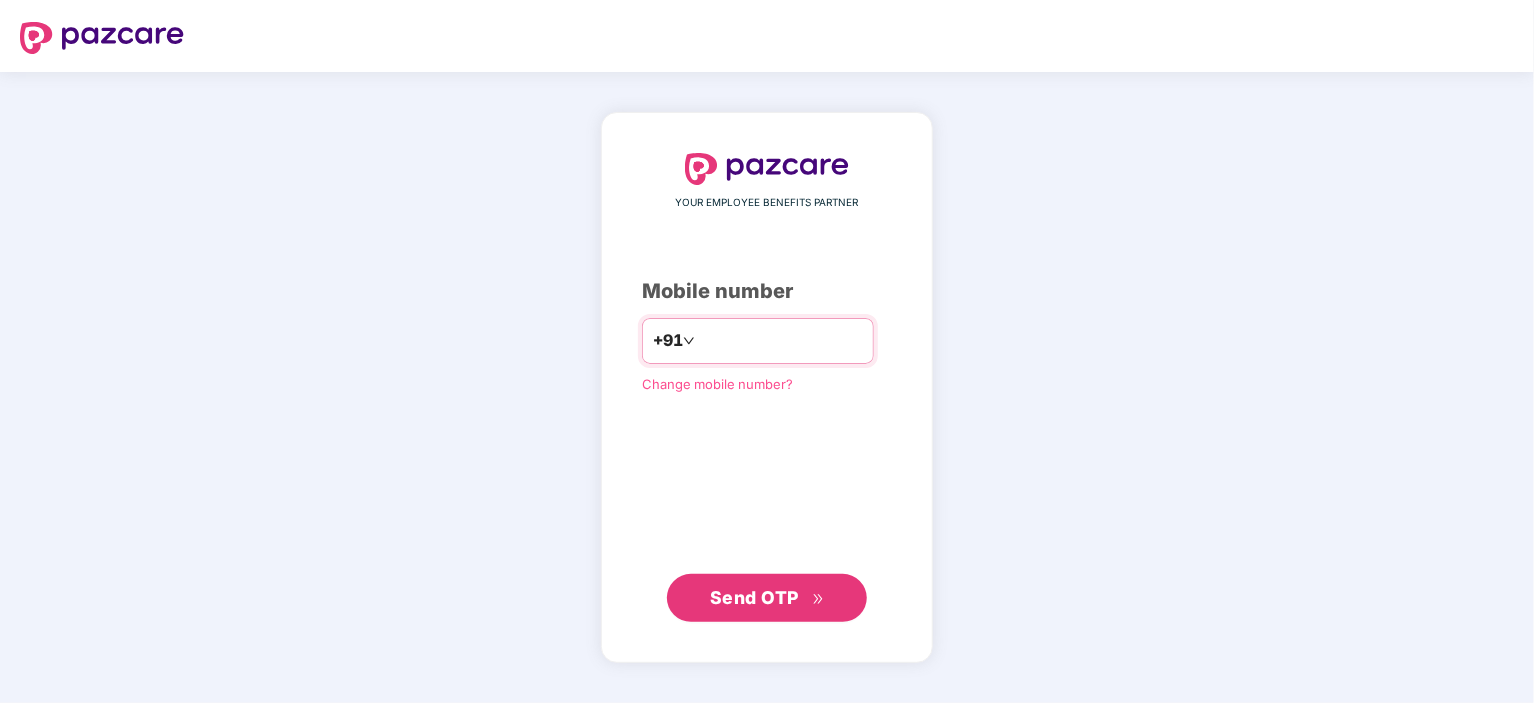 click at bounding box center [781, 341] 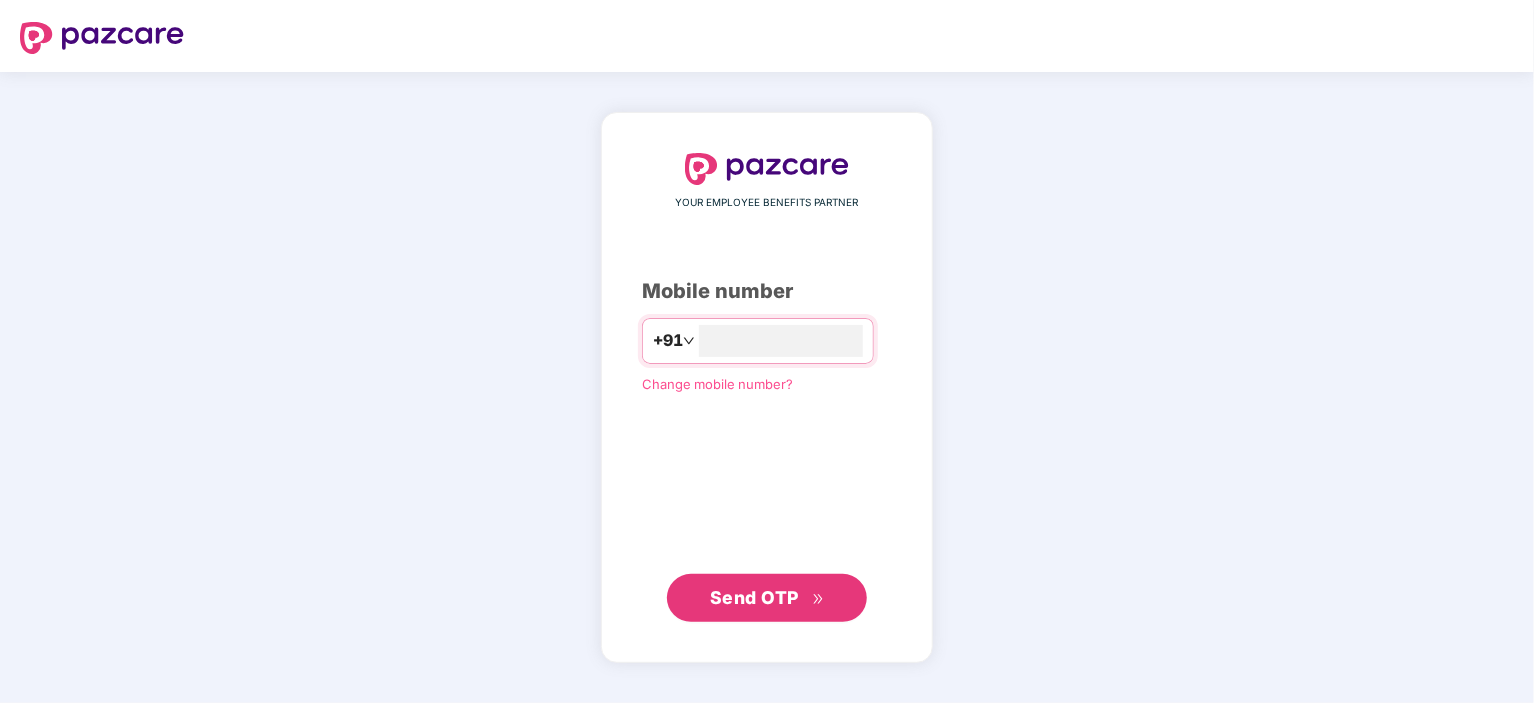 click on "Send OTP" at bounding box center (754, 597) 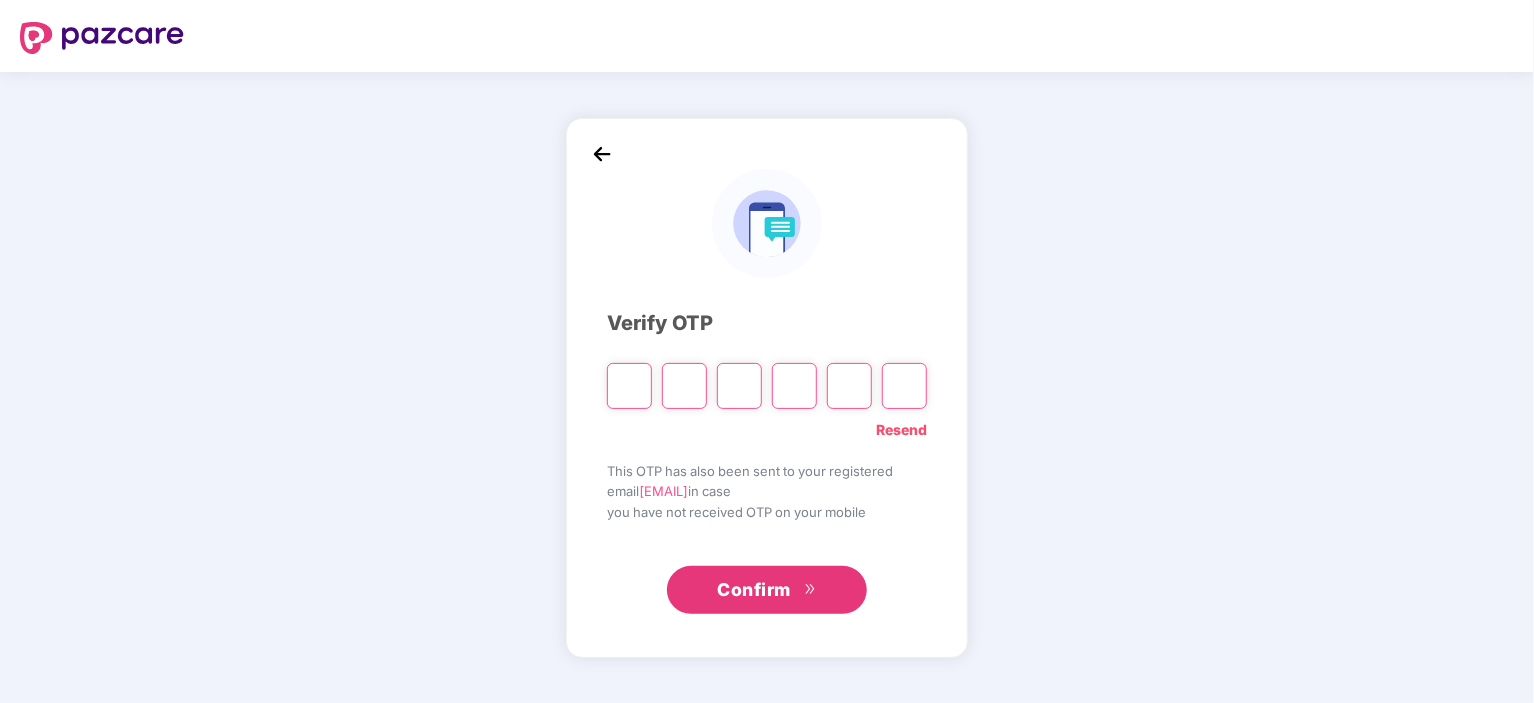 type on "*" 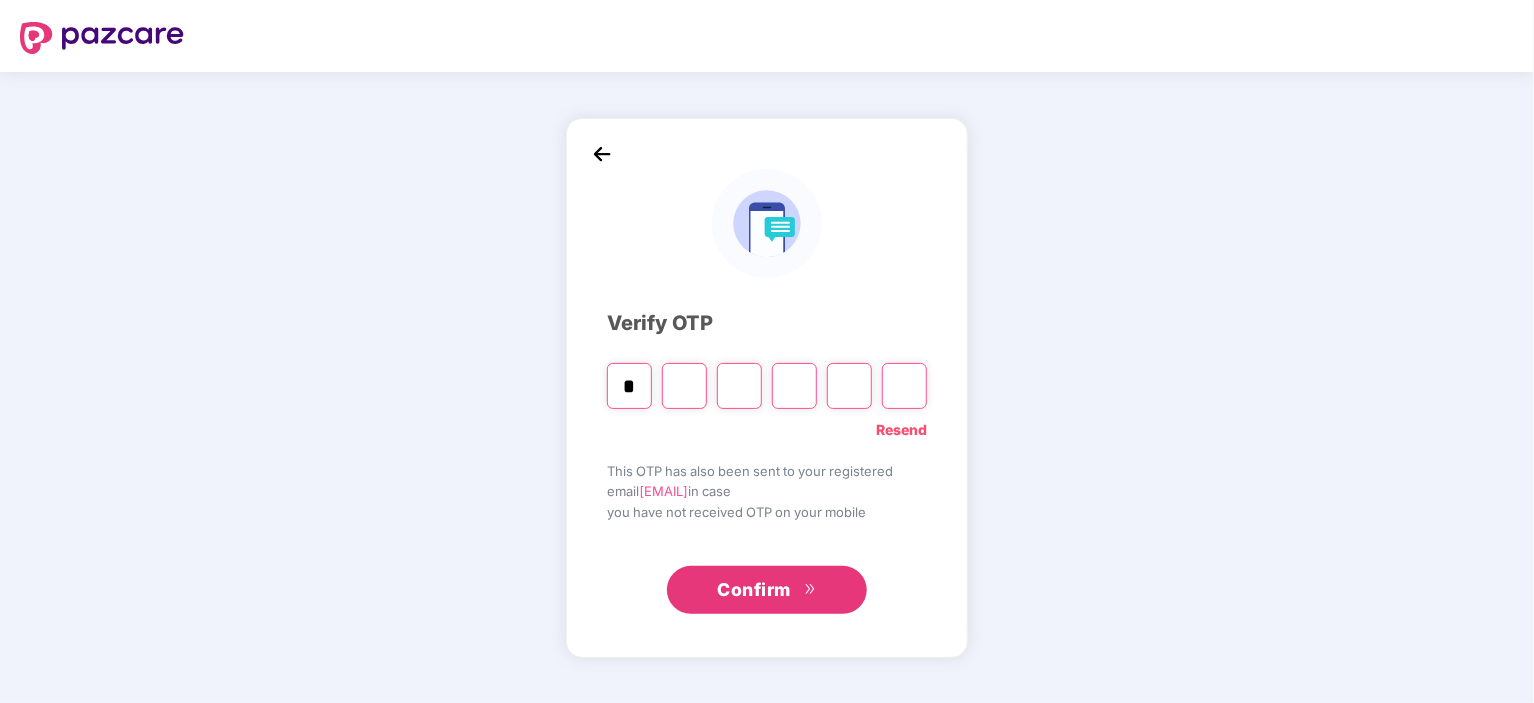 type on "*" 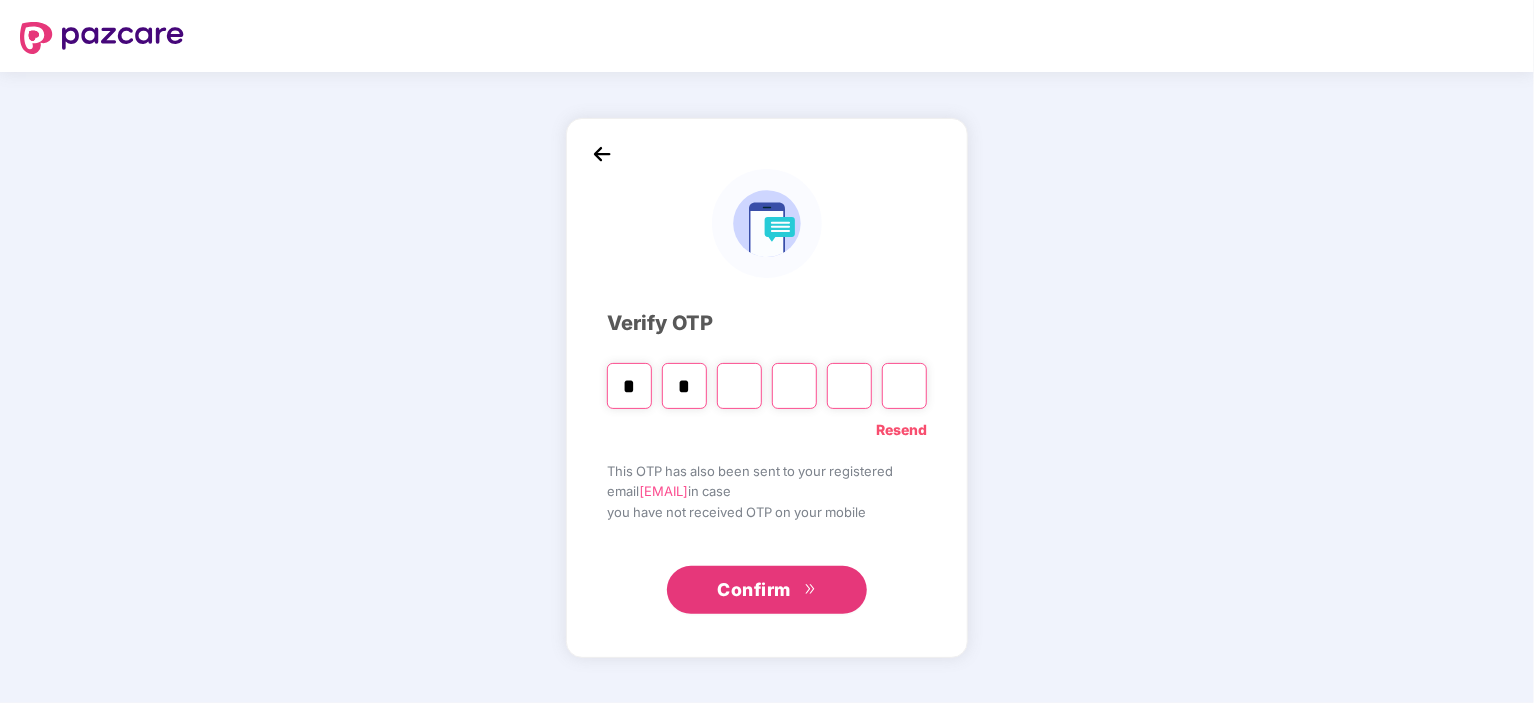 type on "*" 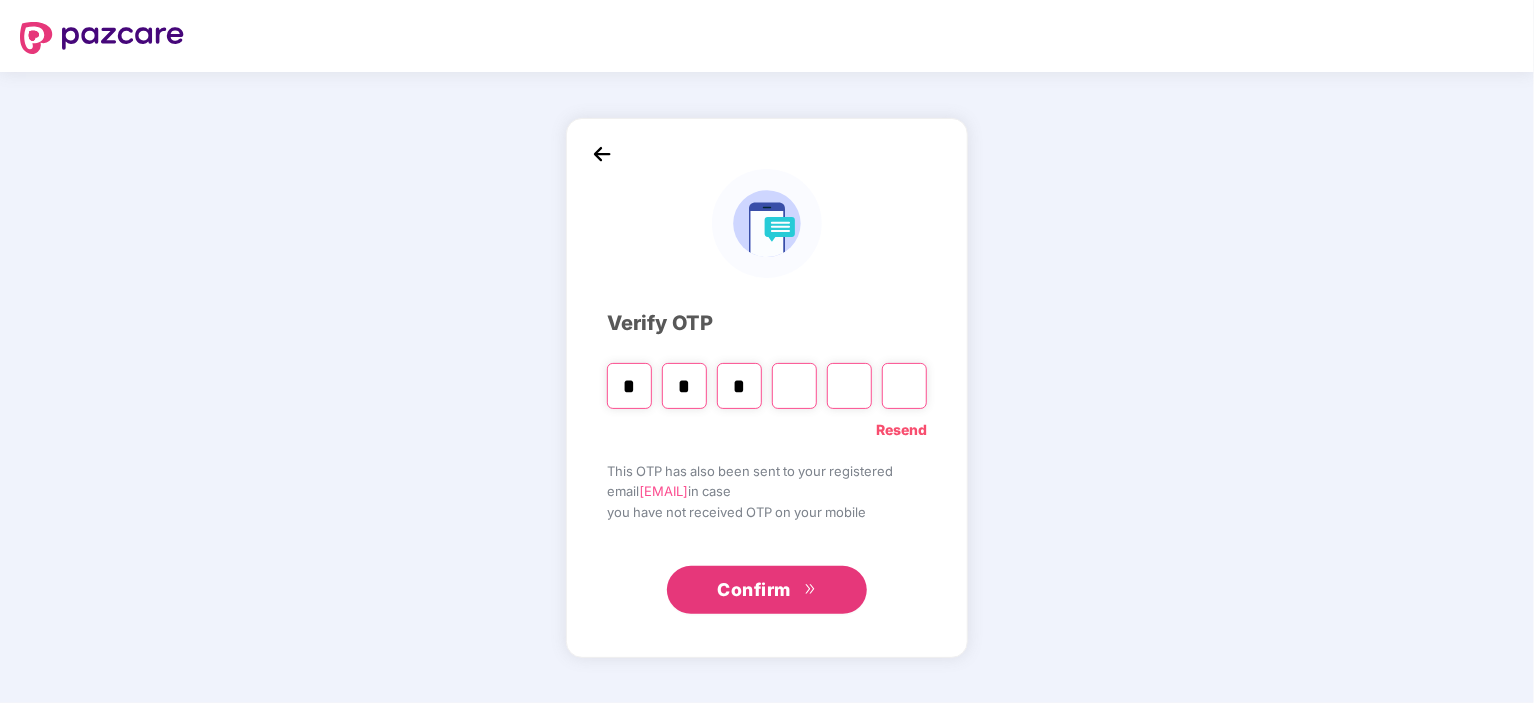 type on "*" 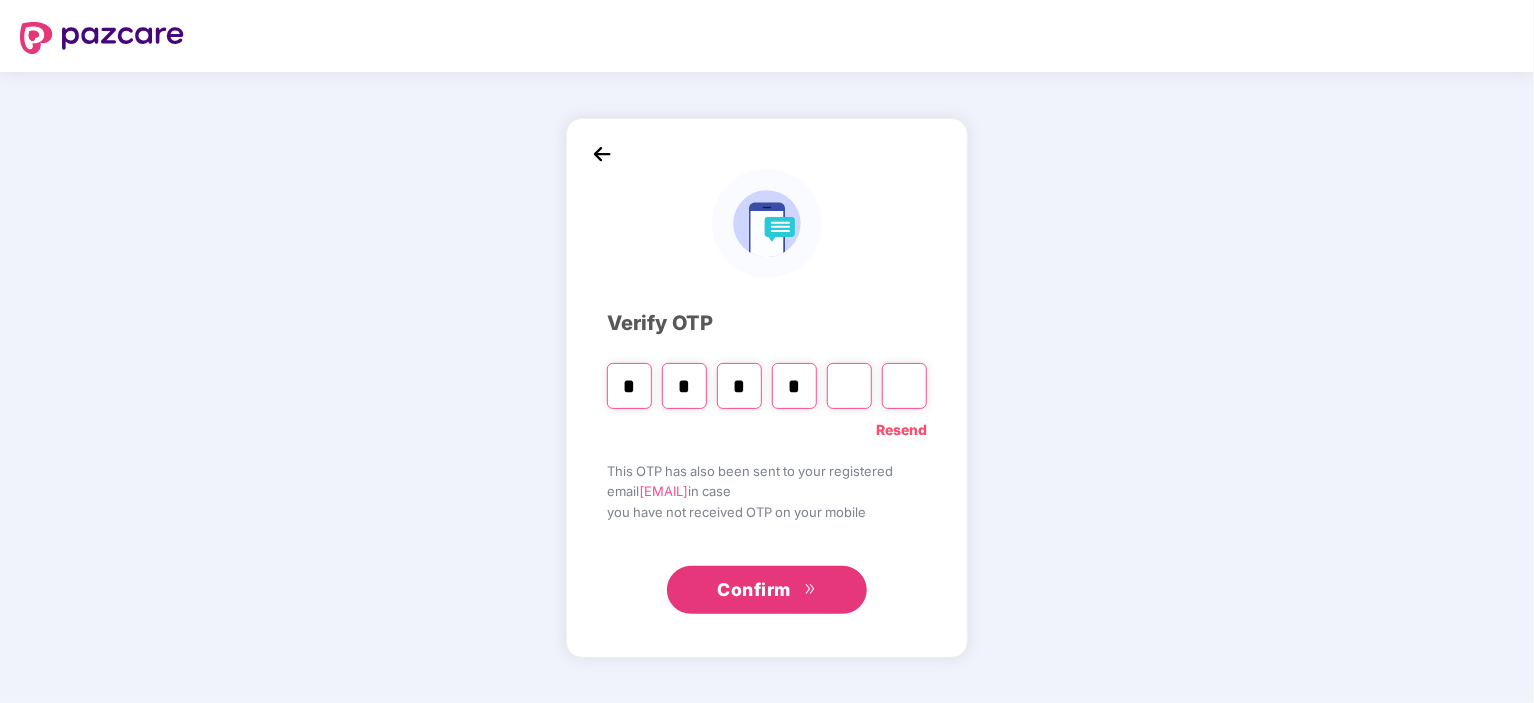 type on "*" 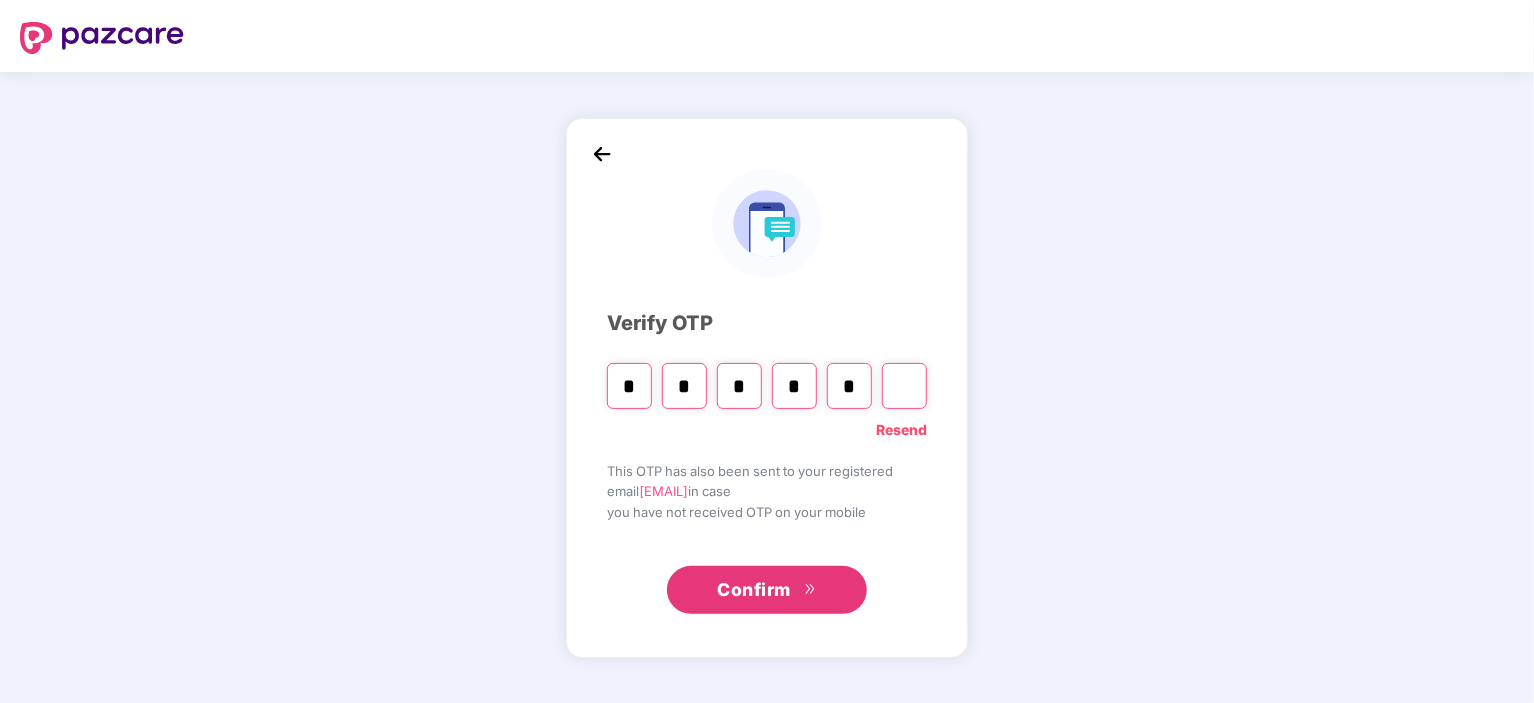 type on "*" 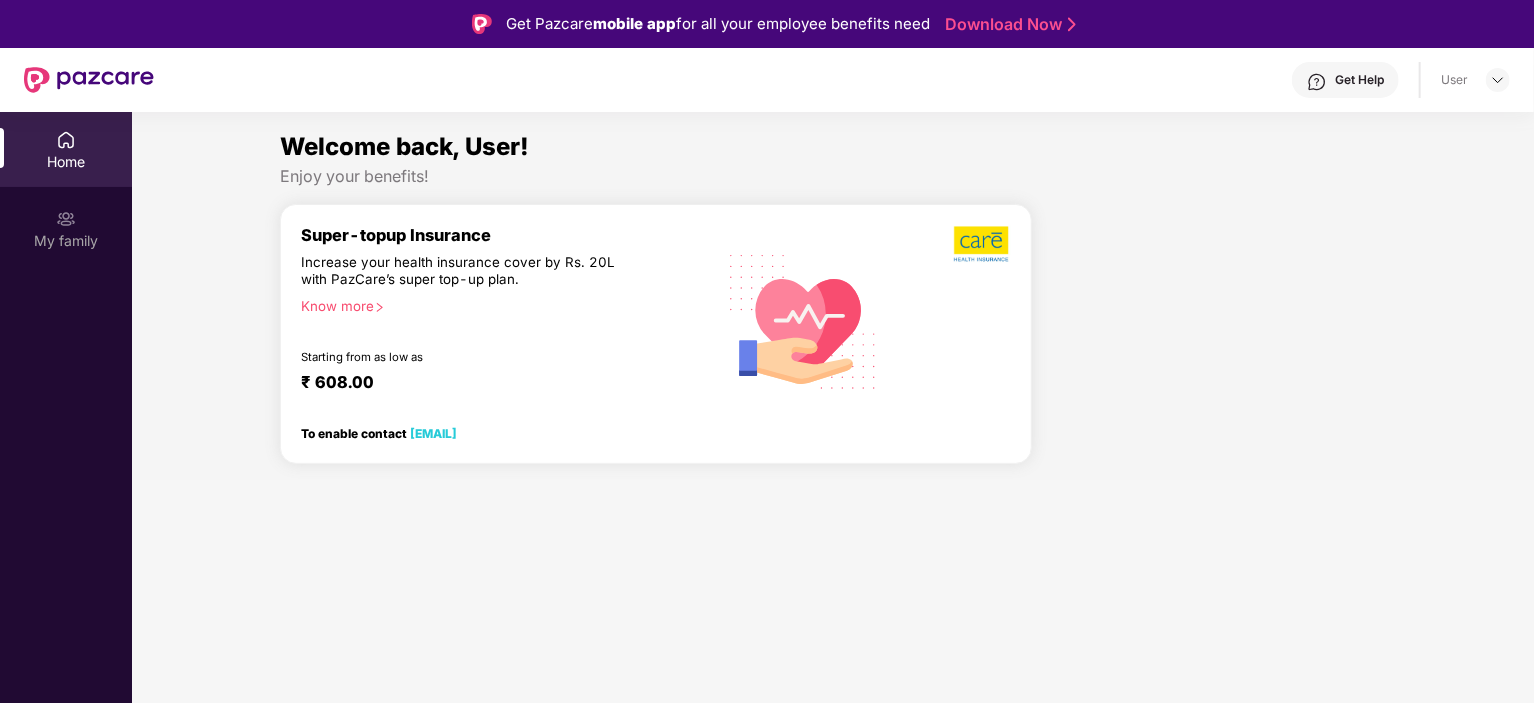 click on "Welcome back, [FIRST]! Enjoy your benefits! Super-topup Insurance Increase your health insurance cover by Rs. [NUMBER]L with PazCare’s super top-up plan. Know more Starting from as low as ₹ [NUMBER] . To enable contact [EMAIL]" at bounding box center [833, 463] 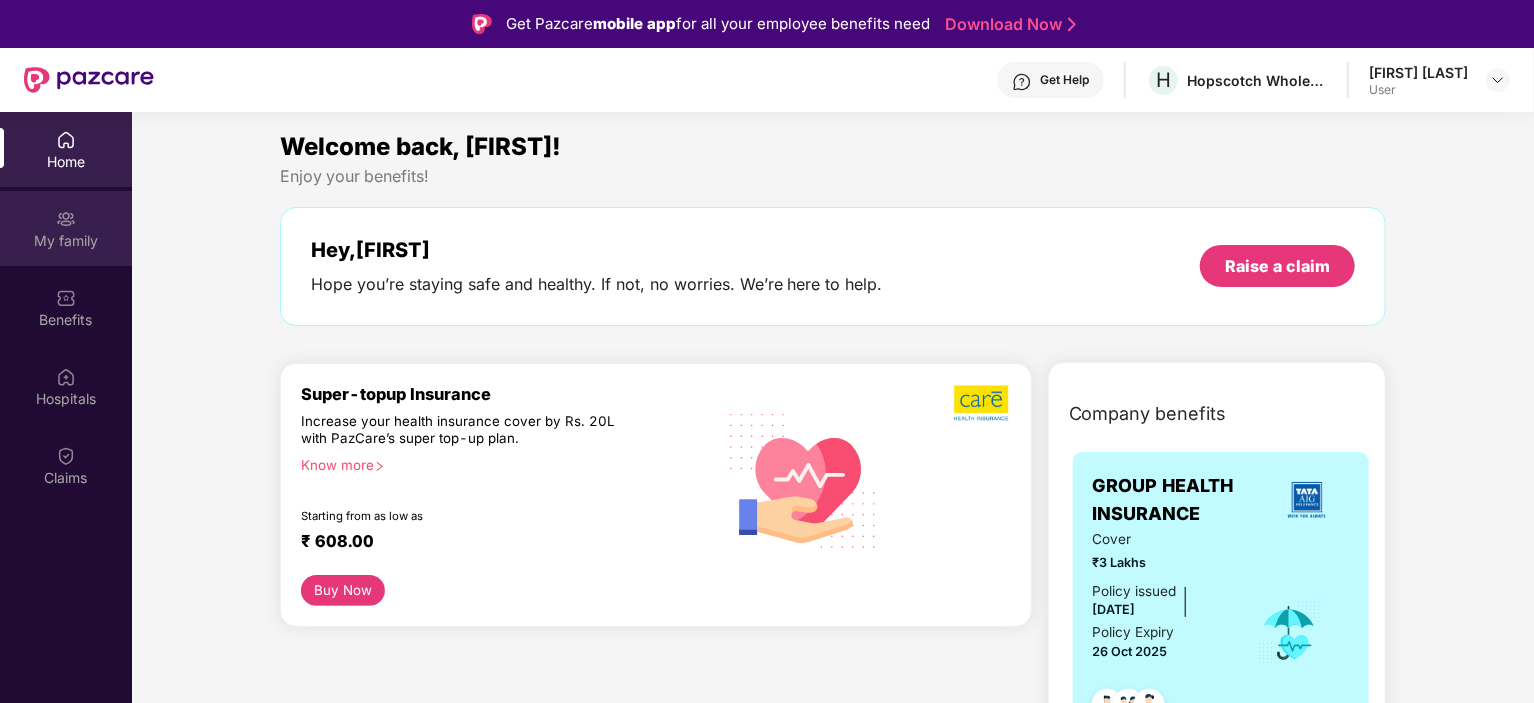 click on "My family" at bounding box center [66, 241] 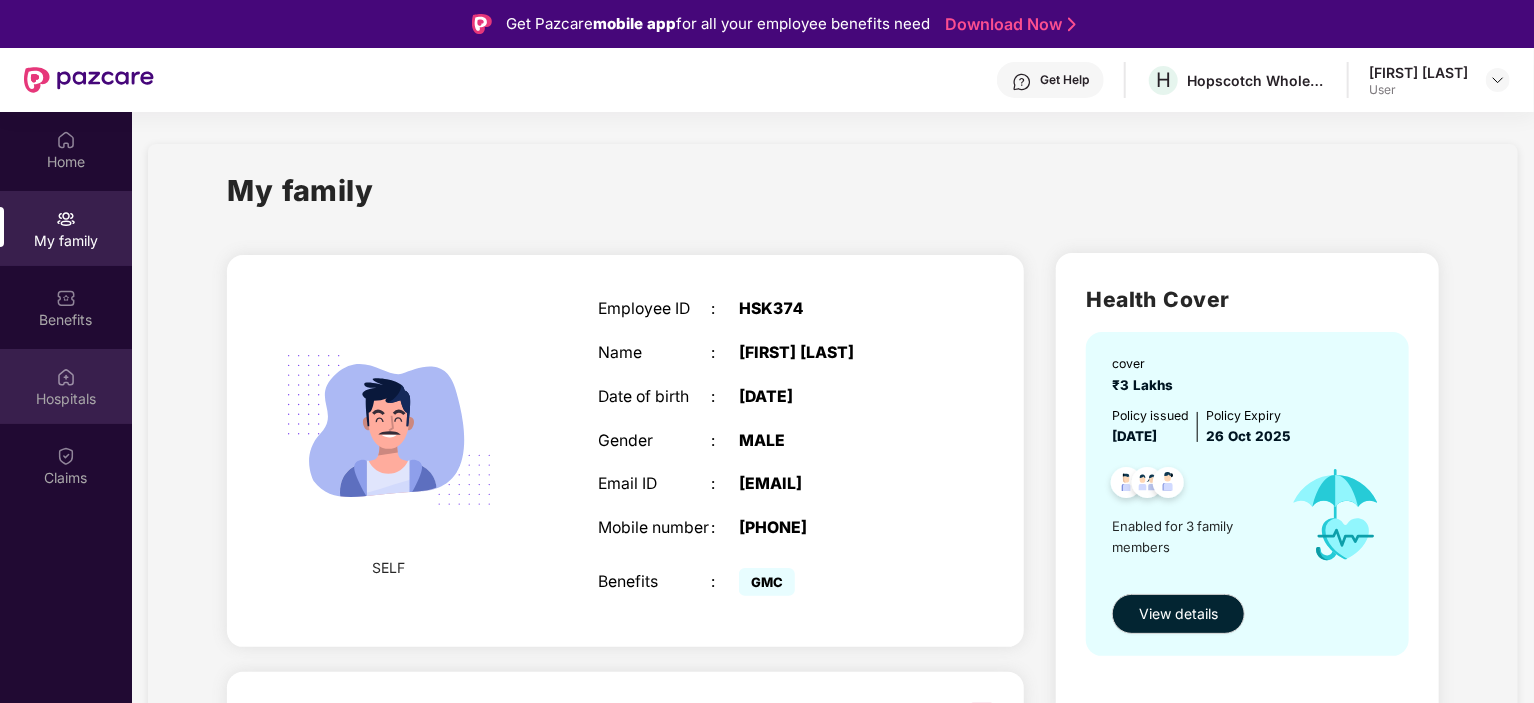 click at bounding box center [66, 377] 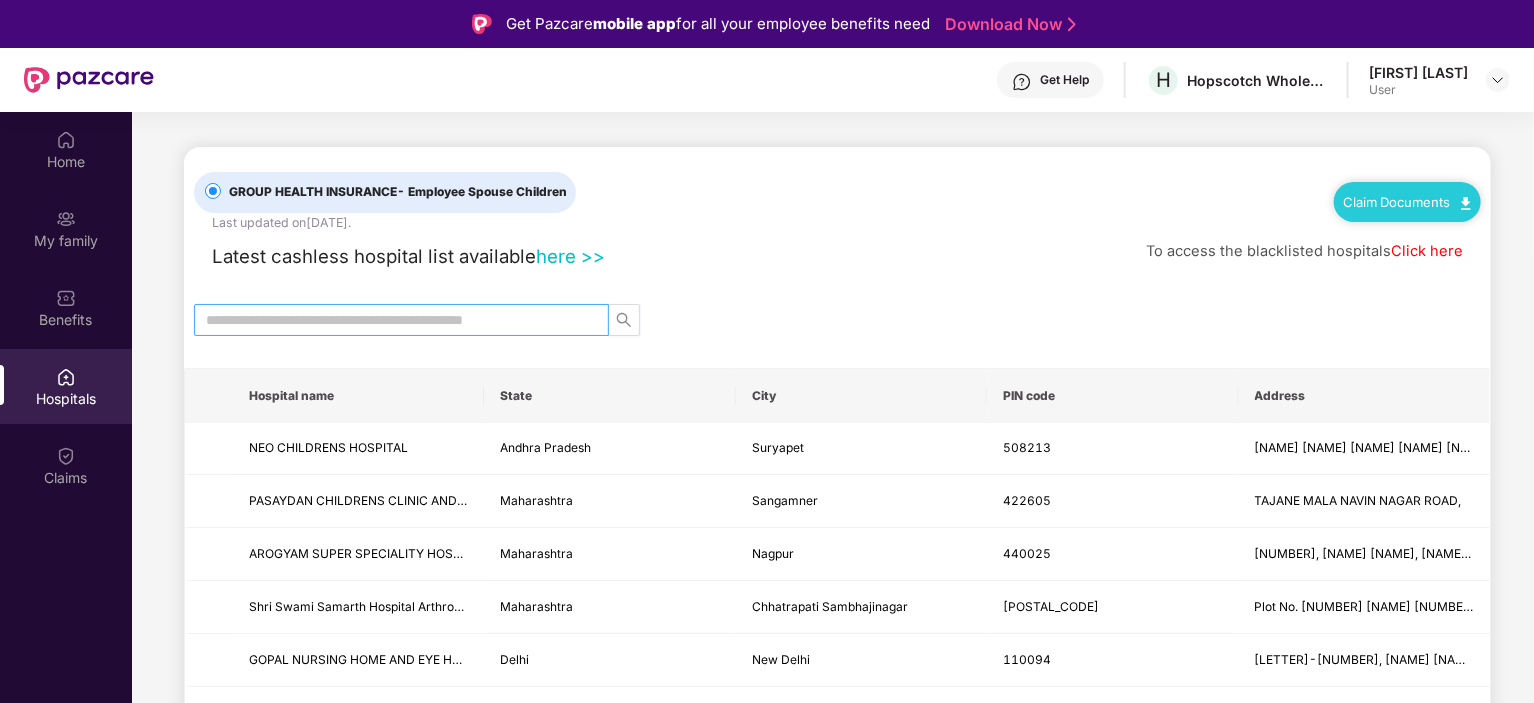 click at bounding box center [393, 320] 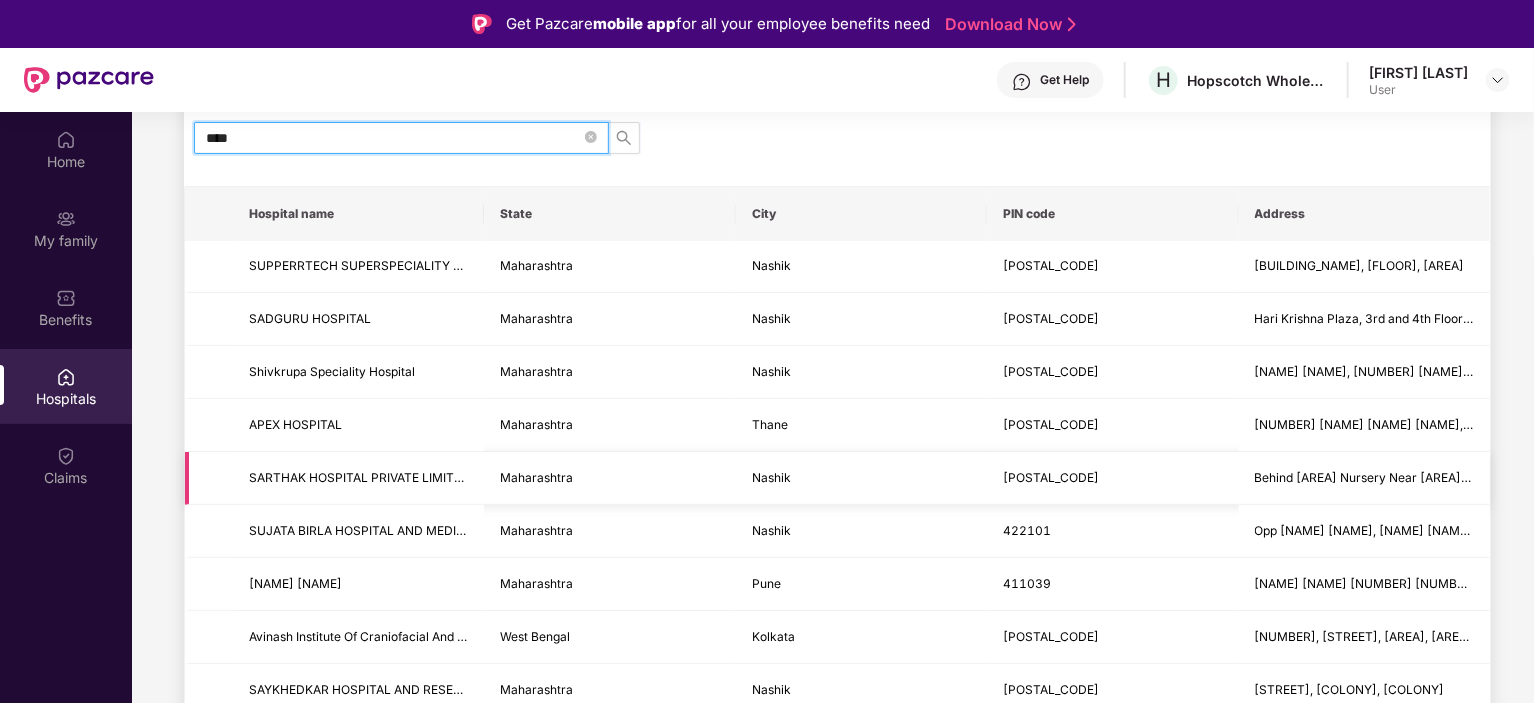 scroll, scrollTop: 184, scrollLeft: 0, axis: vertical 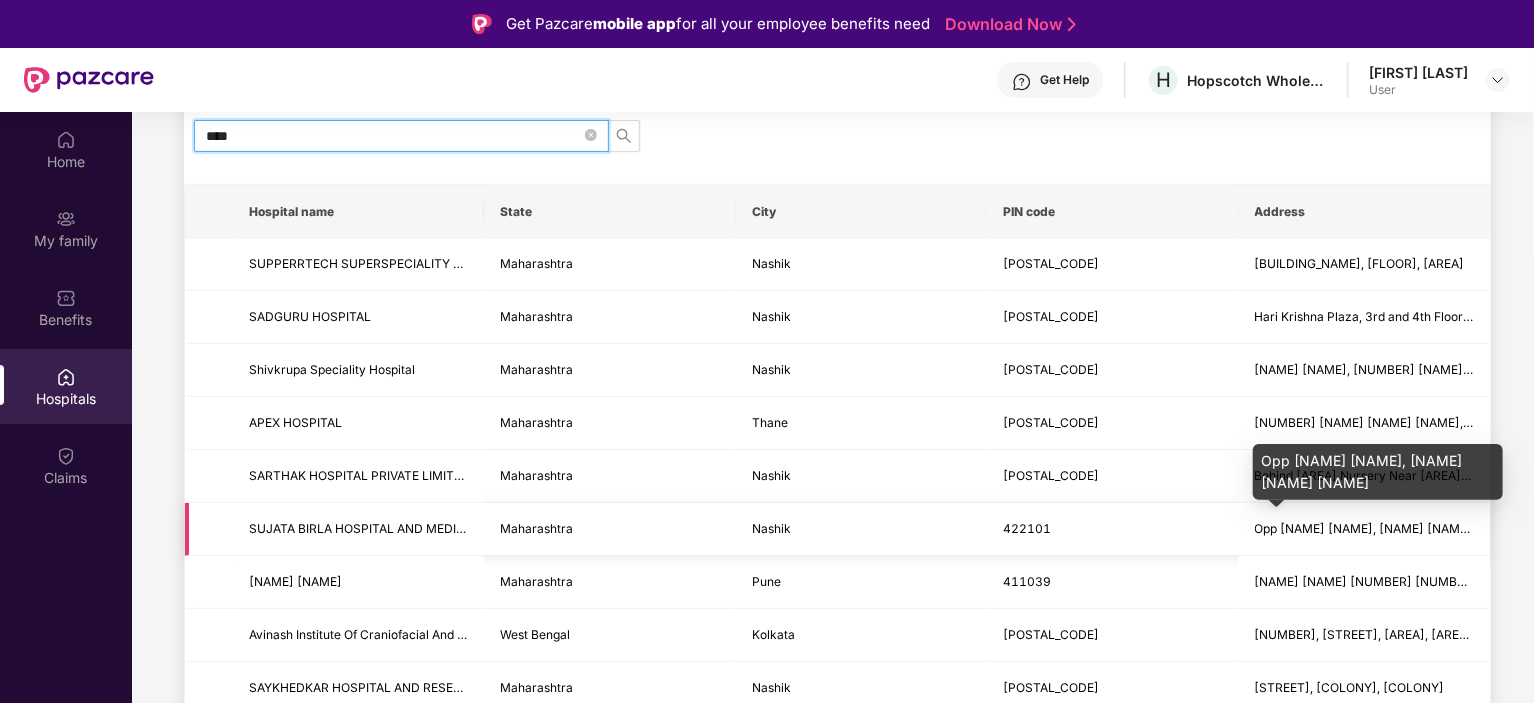 type on "****" 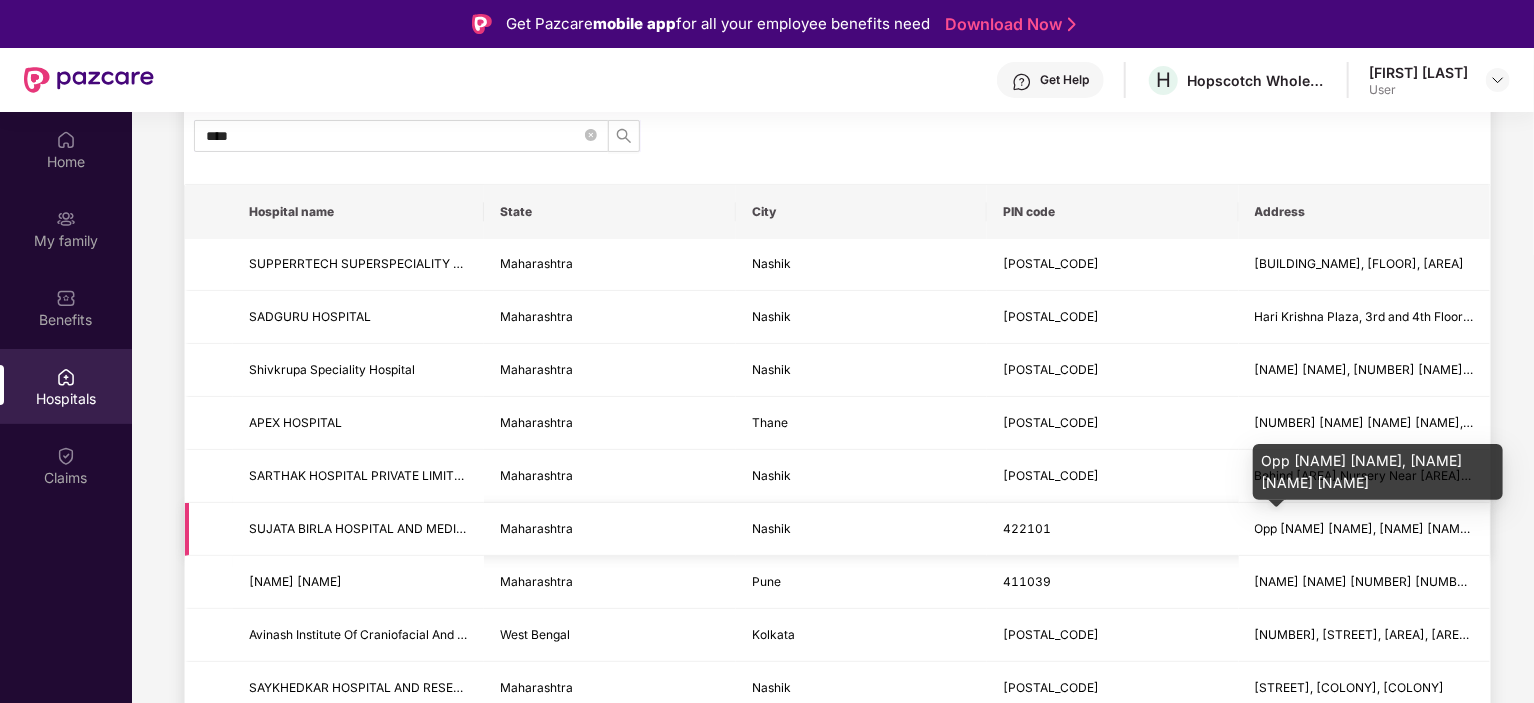 click on "Opp [NAME] [NAME], [NAME] [NAME] [NAME]" at bounding box center (1388, 528) 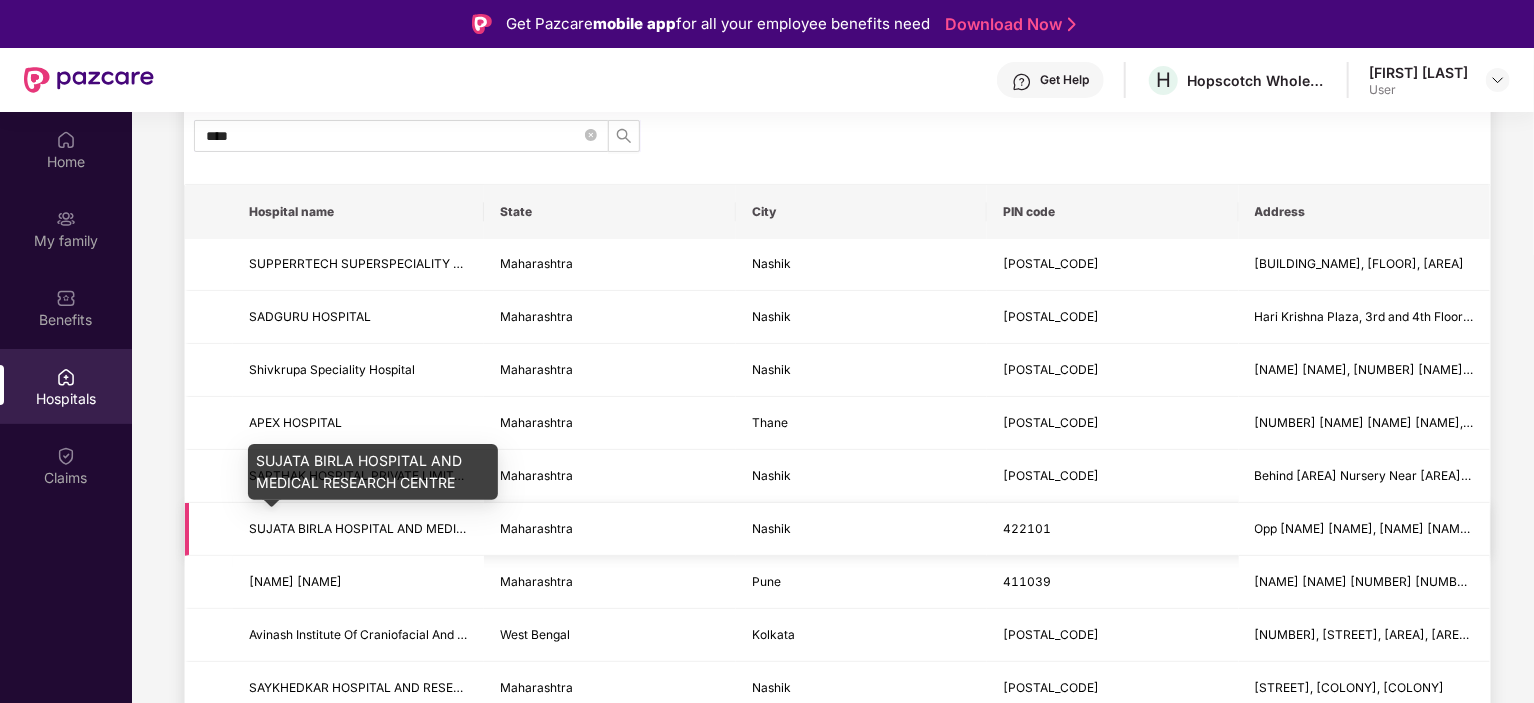 click on "SUJATA BIRLA HOSPITAL AND MEDICAL RESEARCH CENTRE" at bounding box center (423, 528) 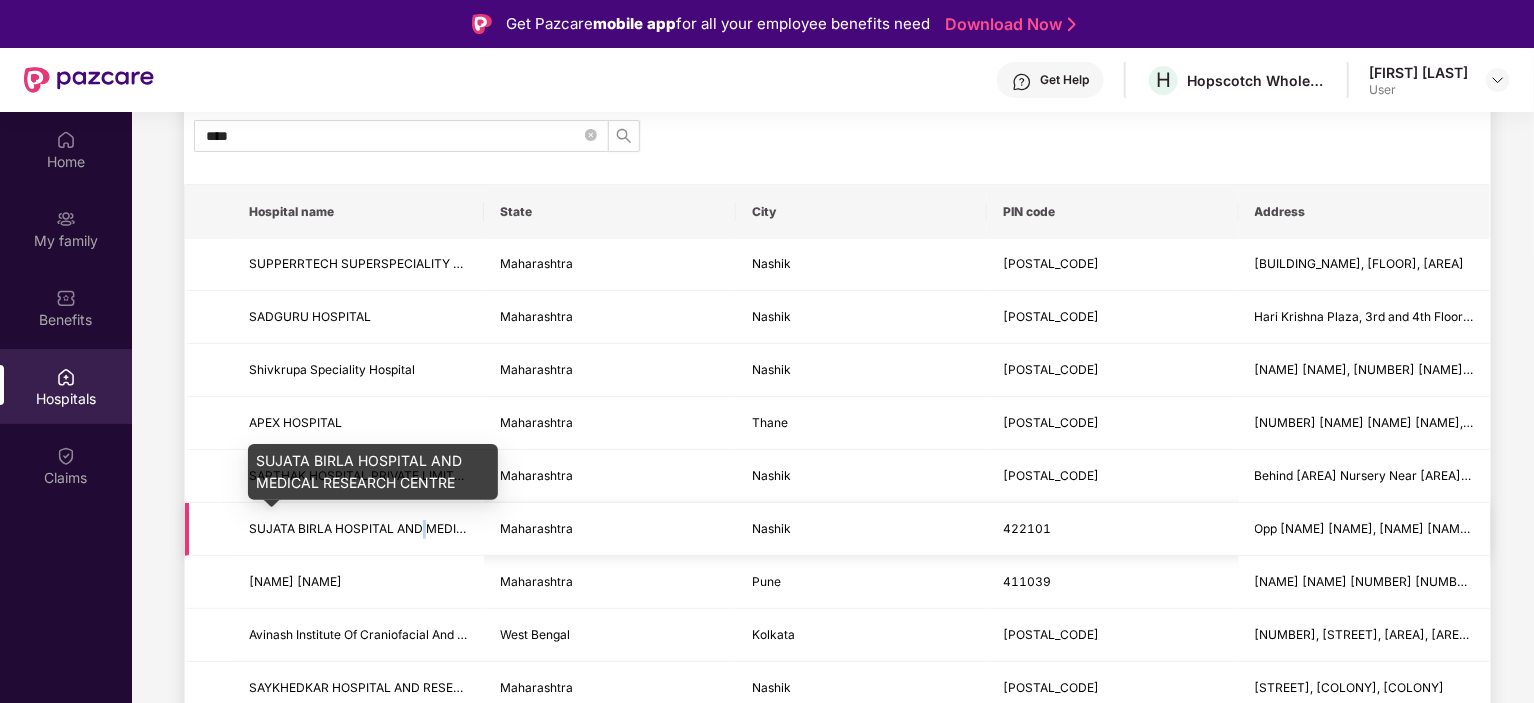 click on "SUJATA BIRLA HOSPITAL AND MEDICAL RESEARCH CENTRE" at bounding box center [423, 528] 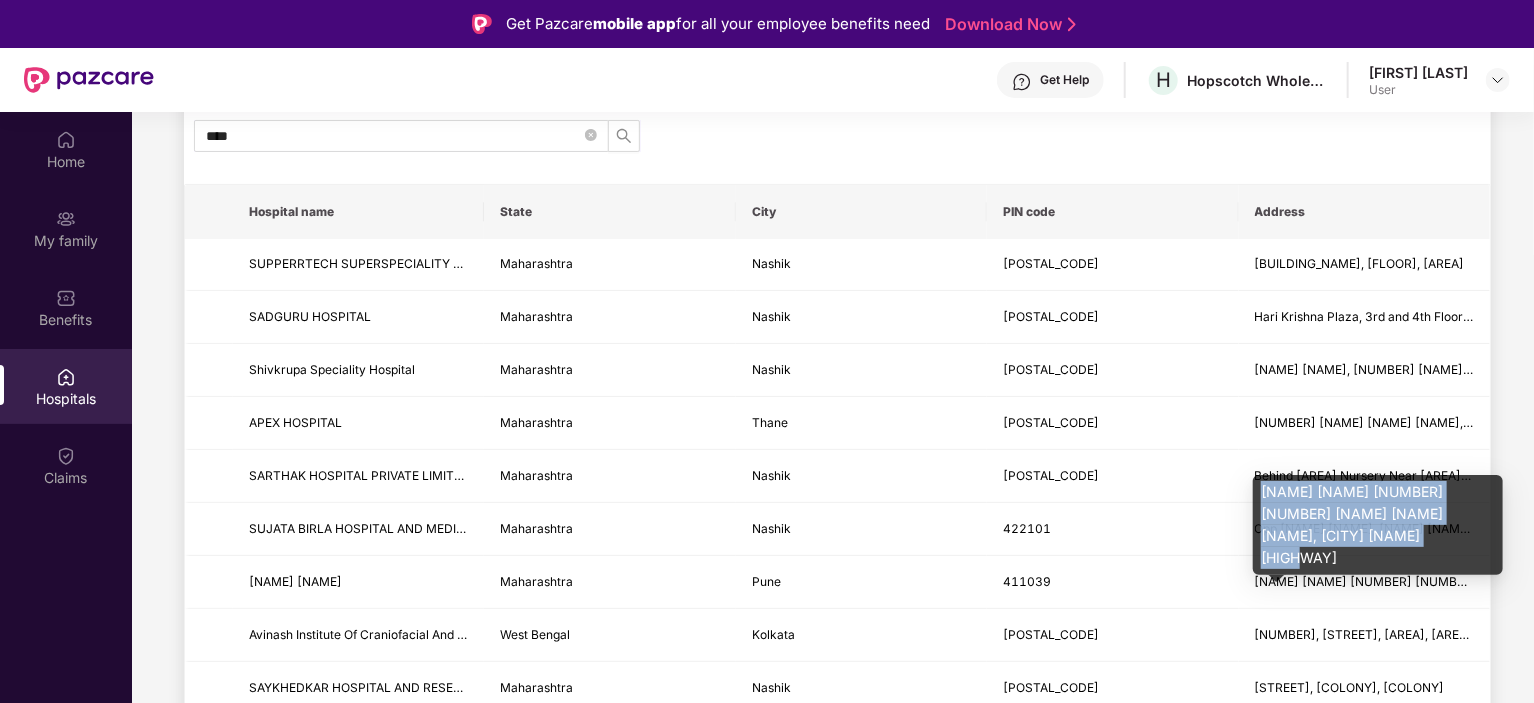 drag, startPoint x: 1350, startPoint y: 532, endPoint x: 1257, endPoint y: 493, distance: 100.84642 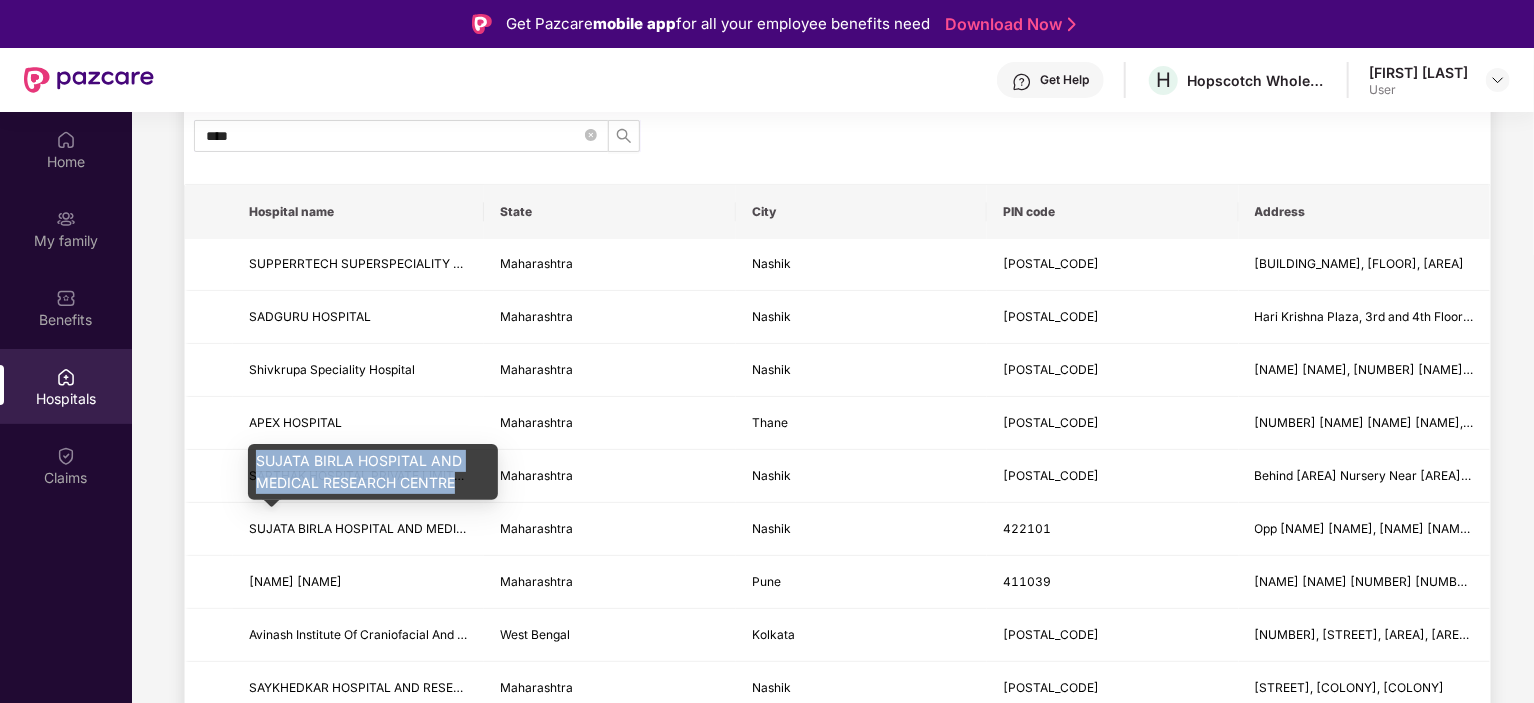 drag, startPoint x: 462, startPoint y: 479, endPoint x: 253, endPoint y: 463, distance: 209.61154 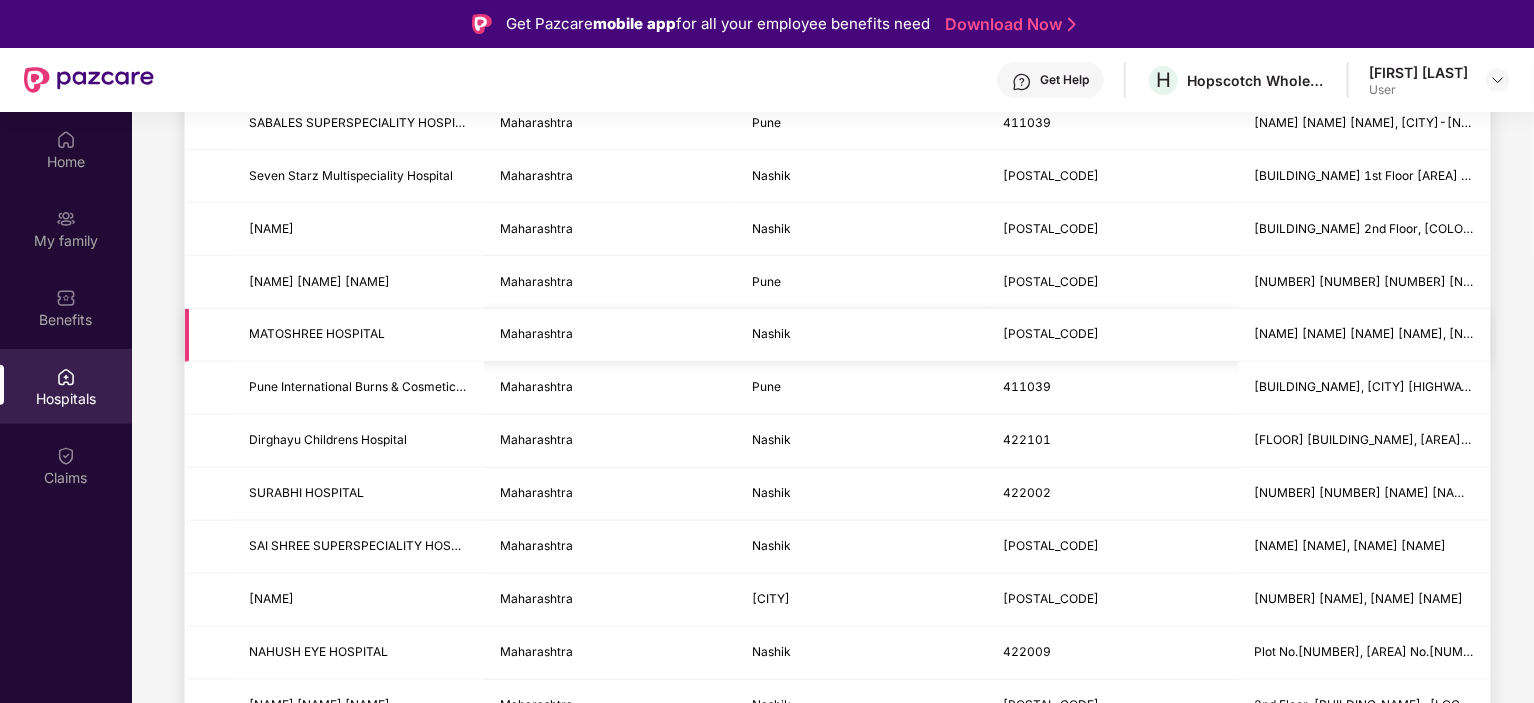 scroll, scrollTop: 847, scrollLeft: 0, axis: vertical 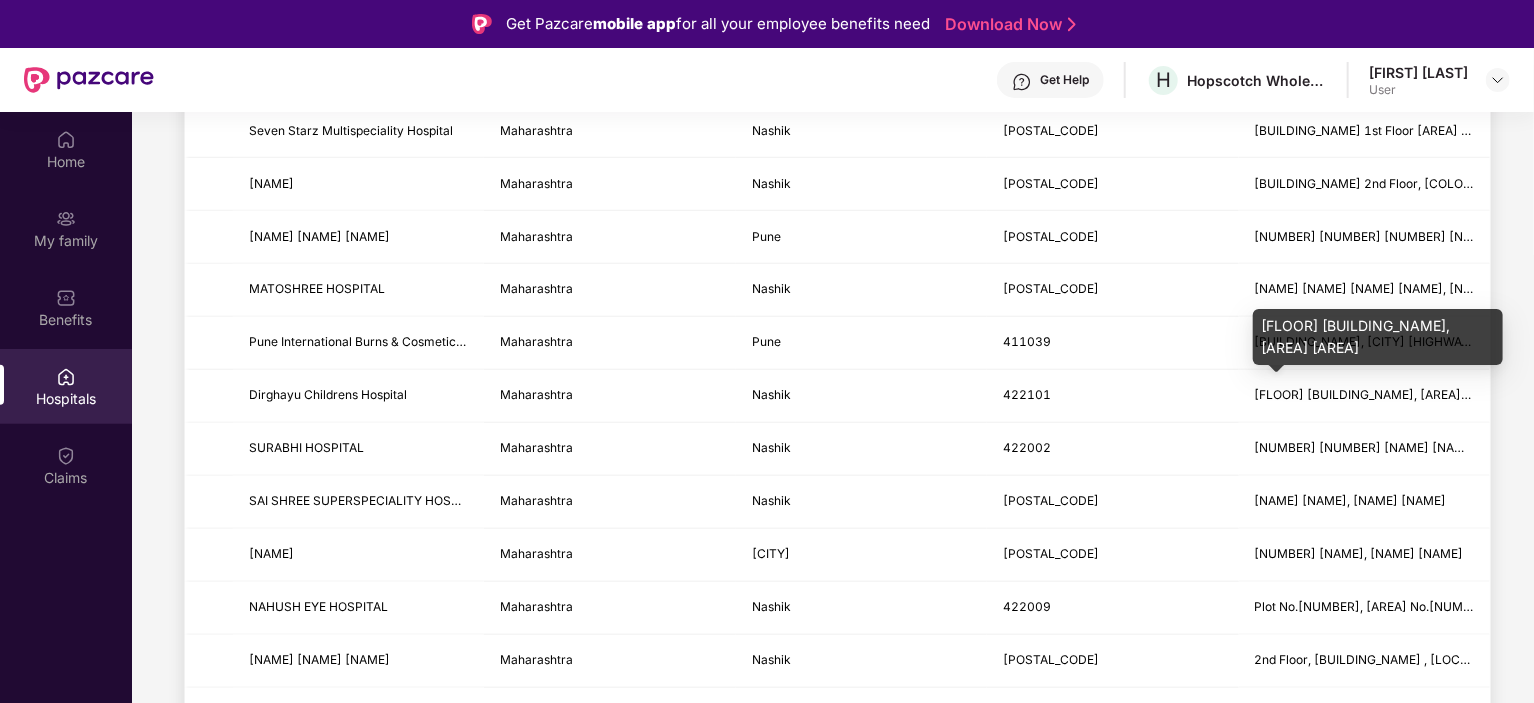 drag, startPoint x: 1403, startPoint y: 346, endPoint x: 1260, endPoint y: 327, distance: 144.25671 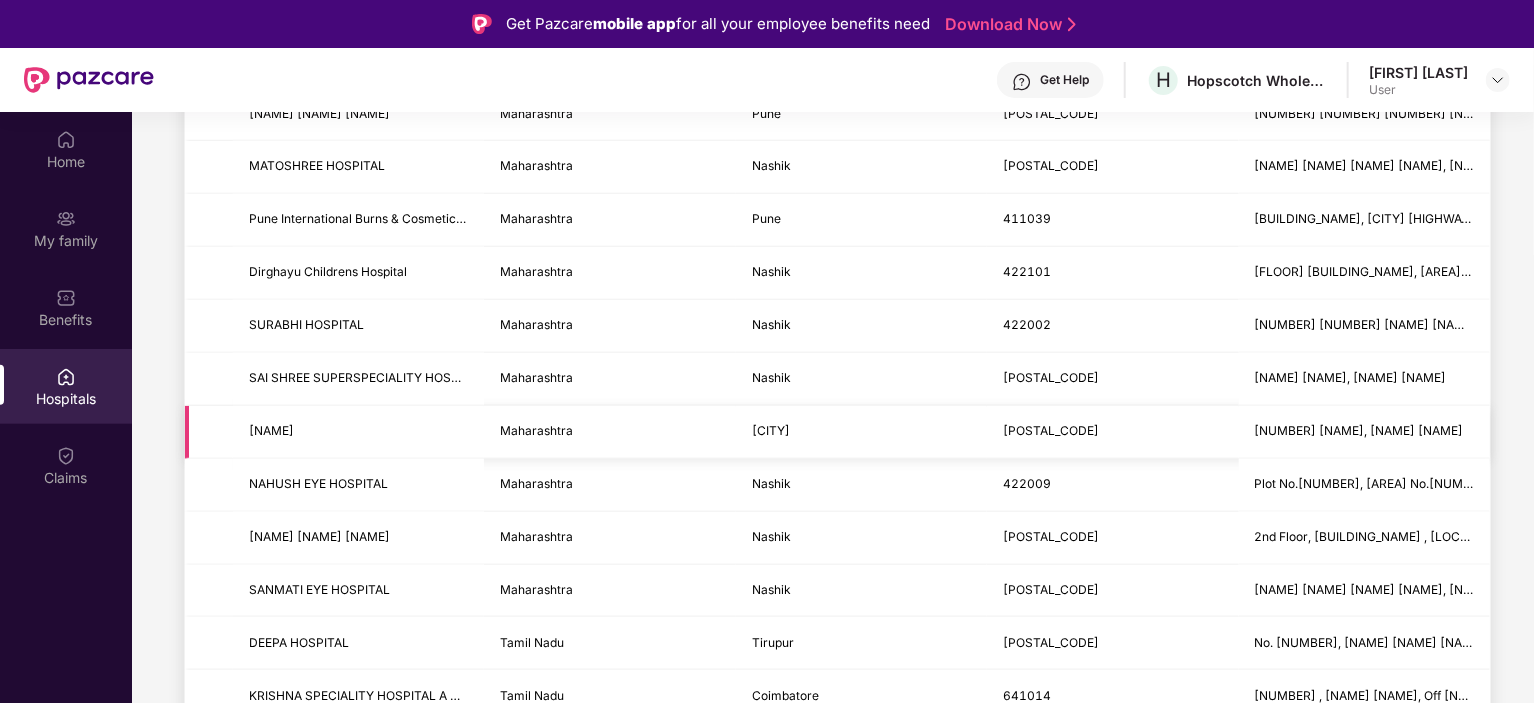 scroll, scrollTop: 971, scrollLeft: 0, axis: vertical 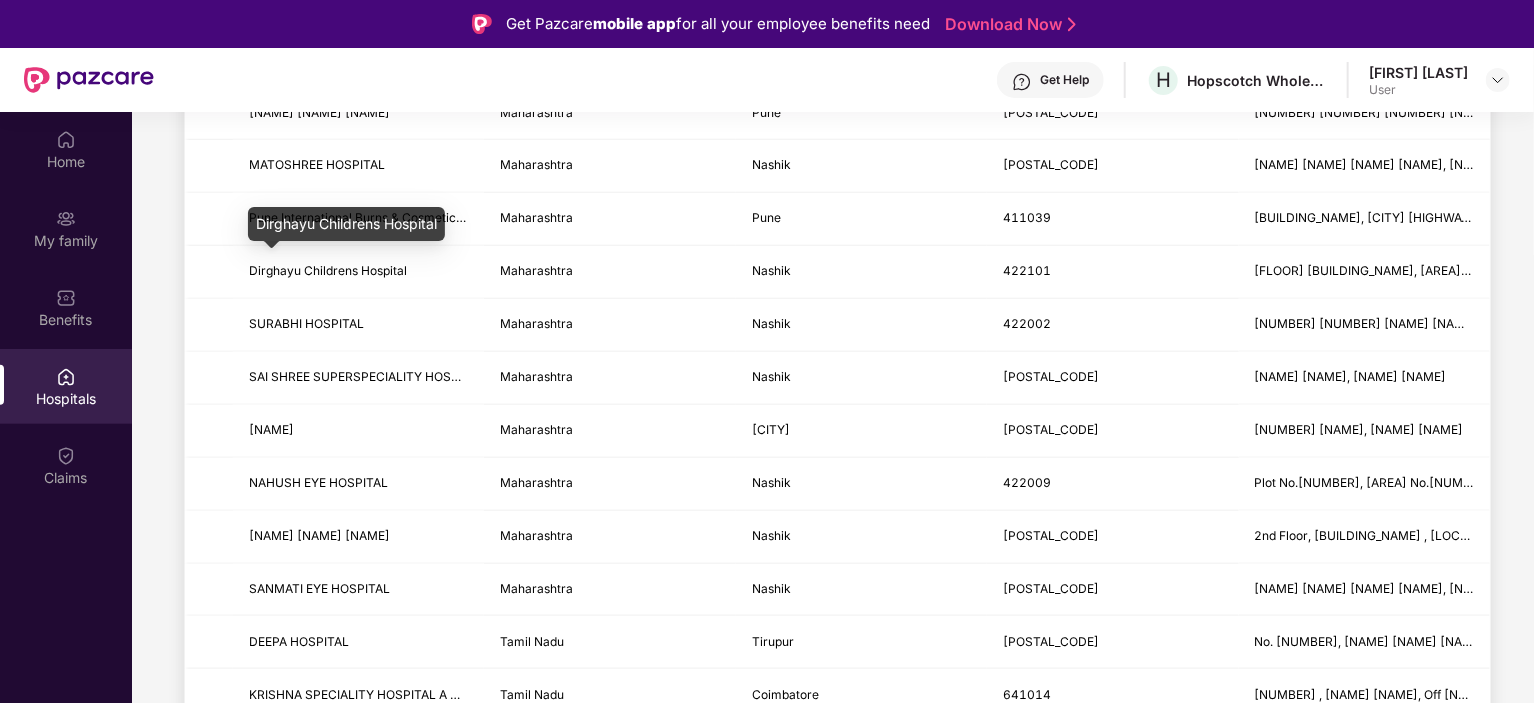 click on "Dirghayu Childrens Hospital" at bounding box center (346, 224) 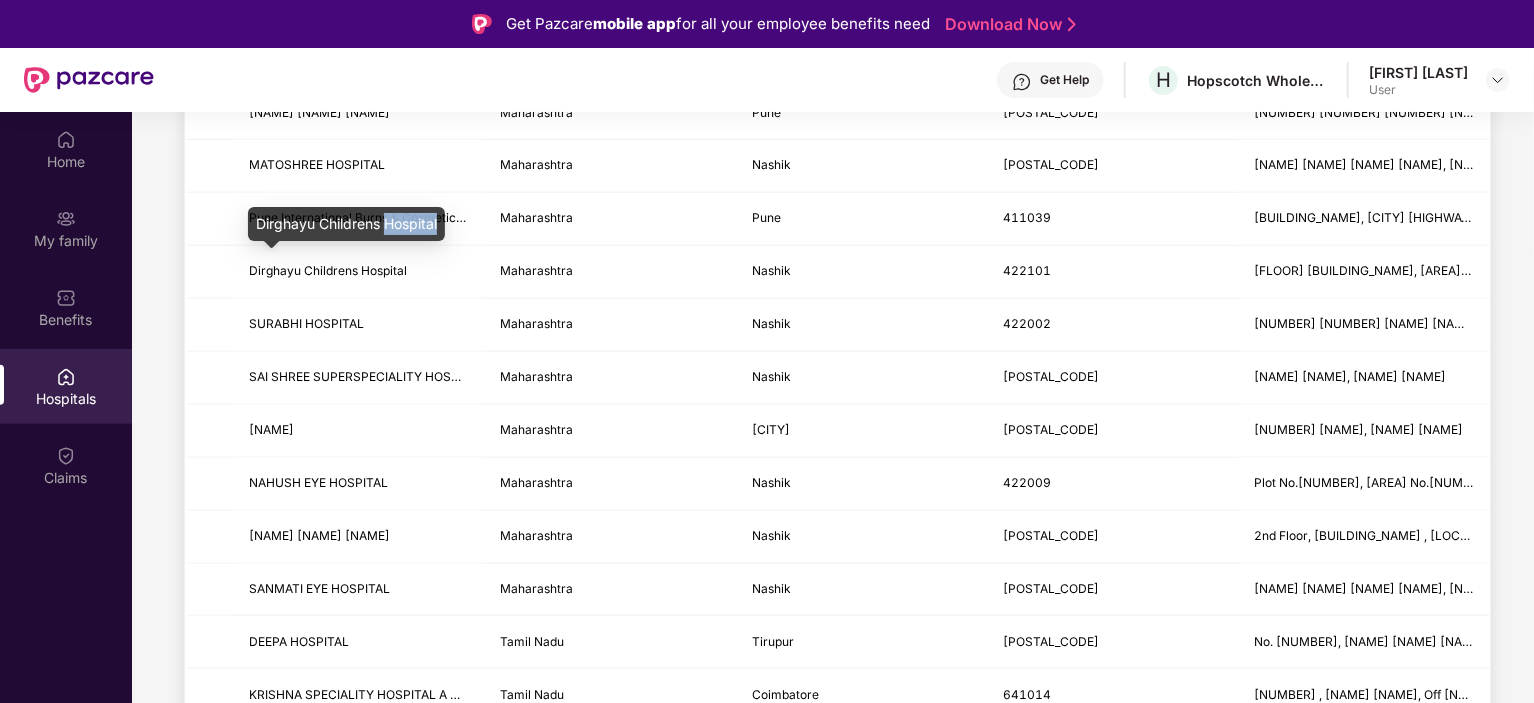 click on "Dirghayu Childrens Hospital" at bounding box center [346, 224] 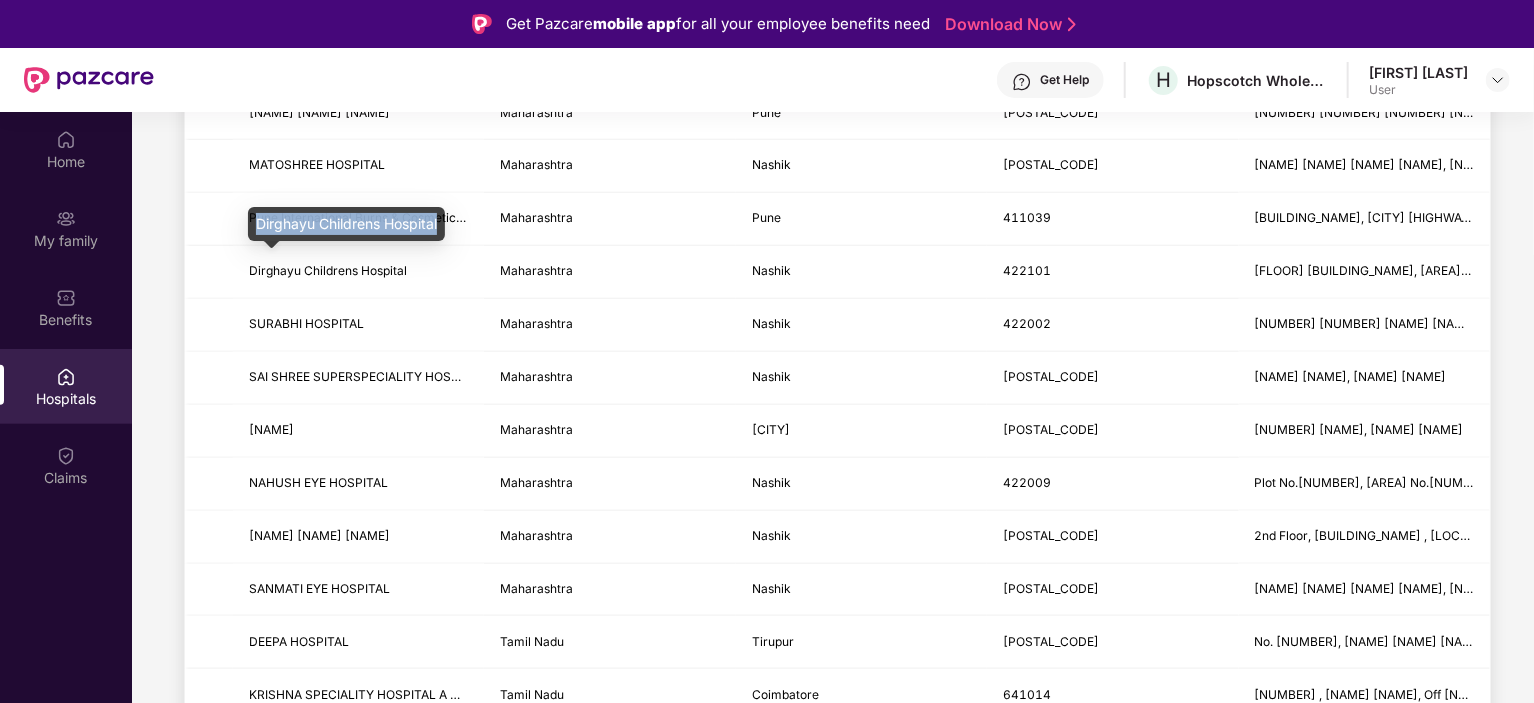 click on "Dirghayu Childrens Hospital" at bounding box center [346, 224] 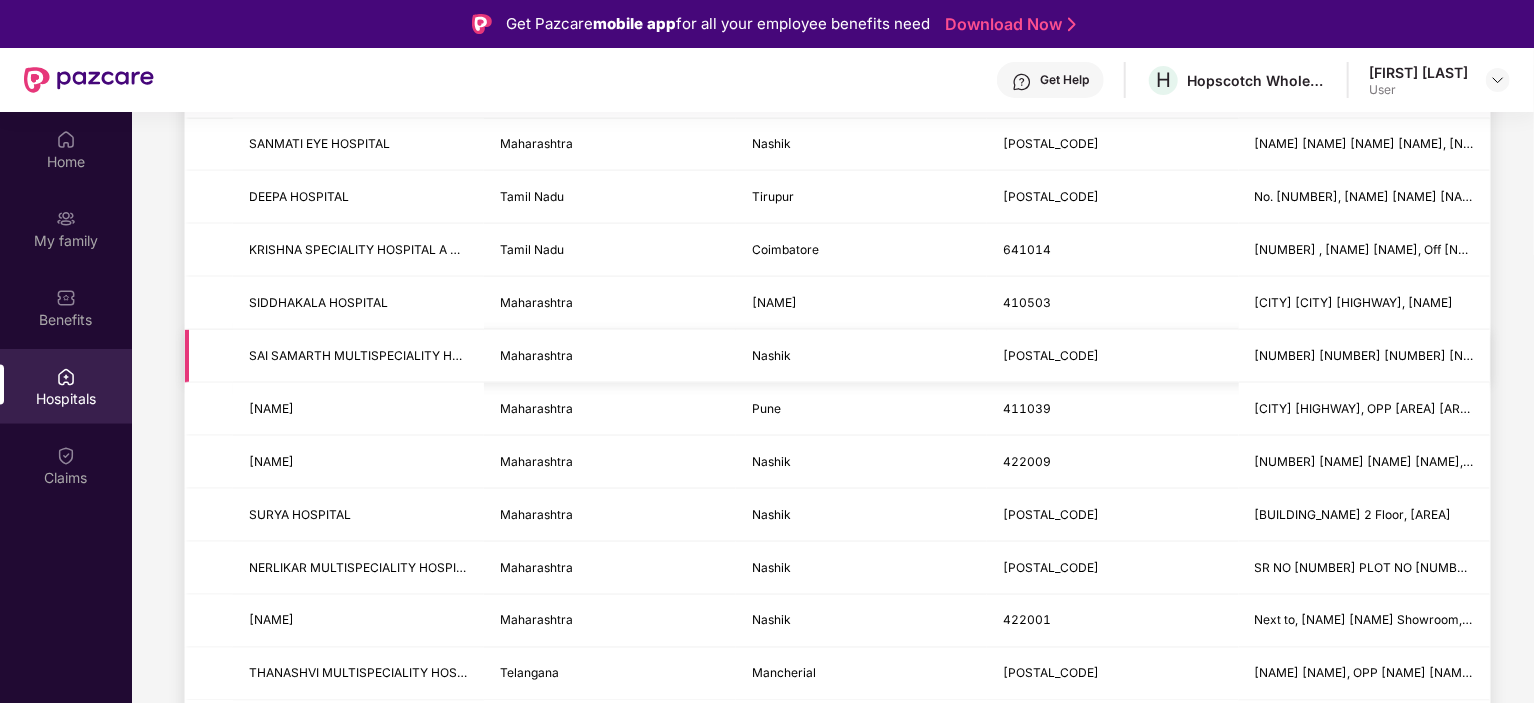 scroll, scrollTop: 1491, scrollLeft: 0, axis: vertical 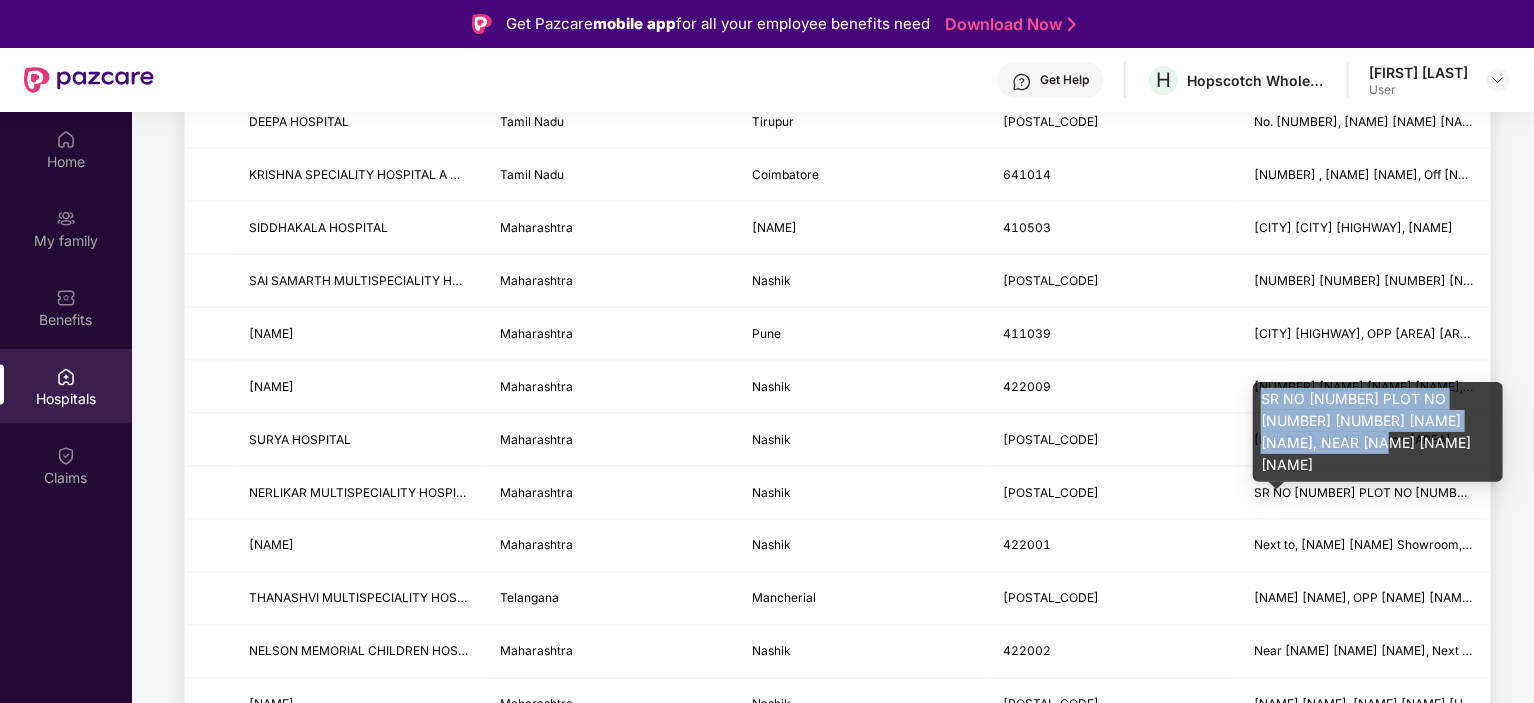 drag, startPoint x: 1384, startPoint y: 444, endPoint x: 1259, endPoint y: 399, distance: 132.8533 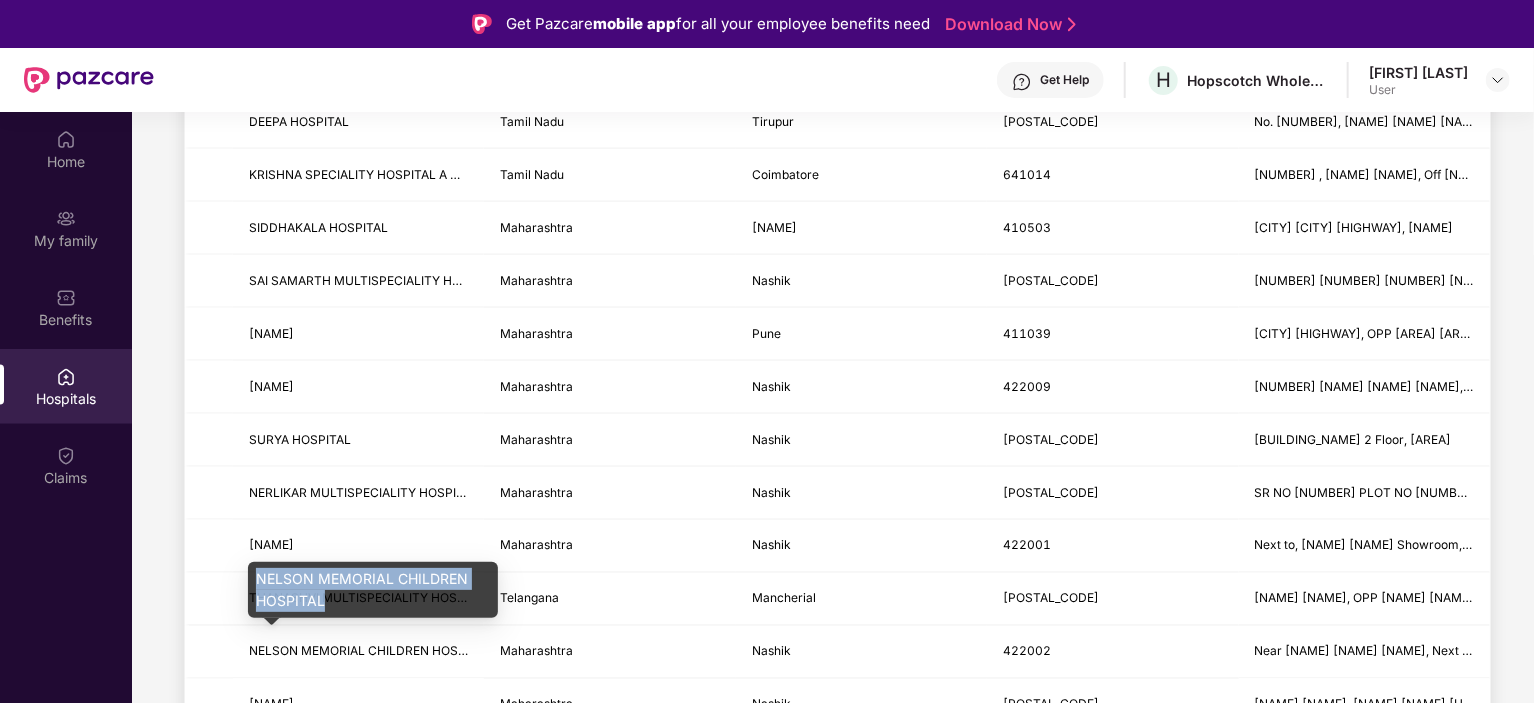 drag, startPoint x: 340, startPoint y: 593, endPoint x: 249, endPoint y: 578, distance: 92.22798 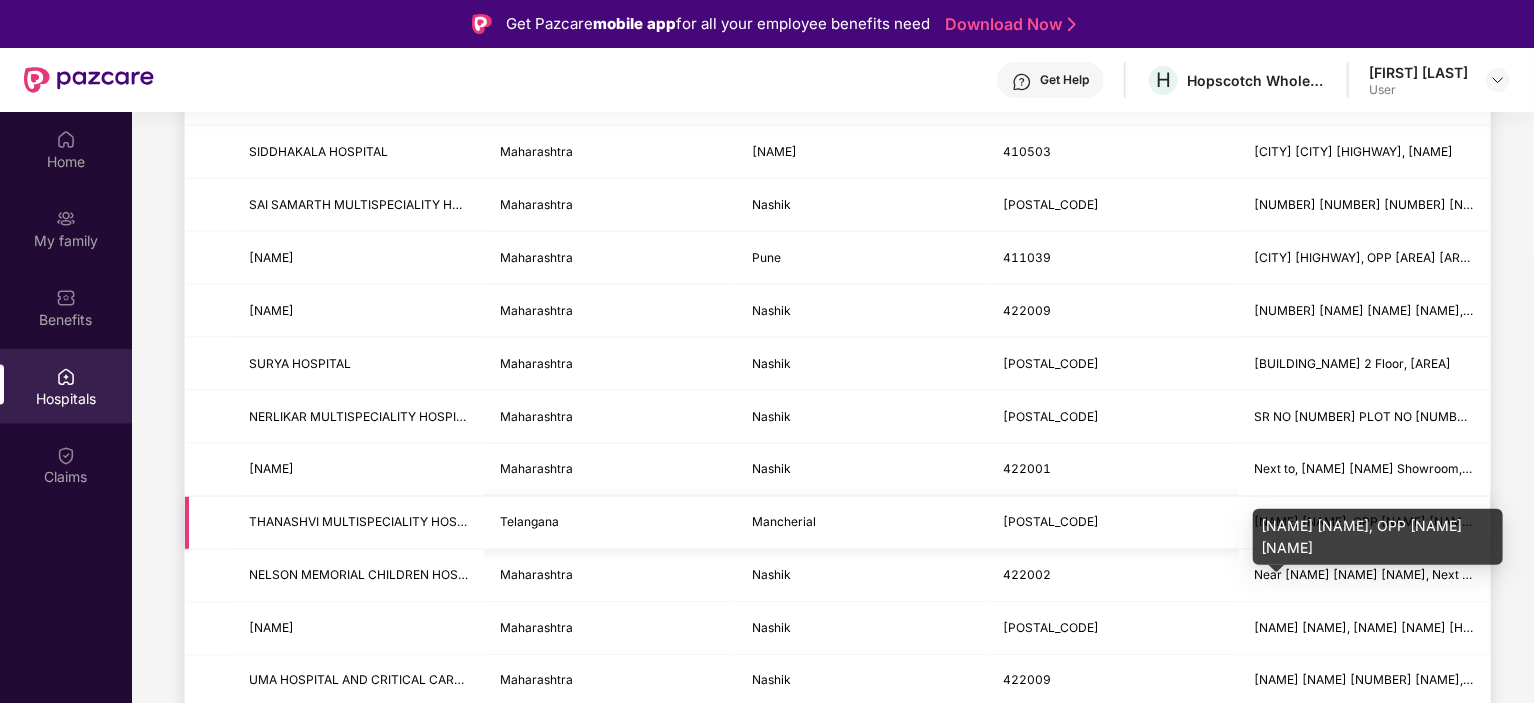scroll, scrollTop: 1575, scrollLeft: 0, axis: vertical 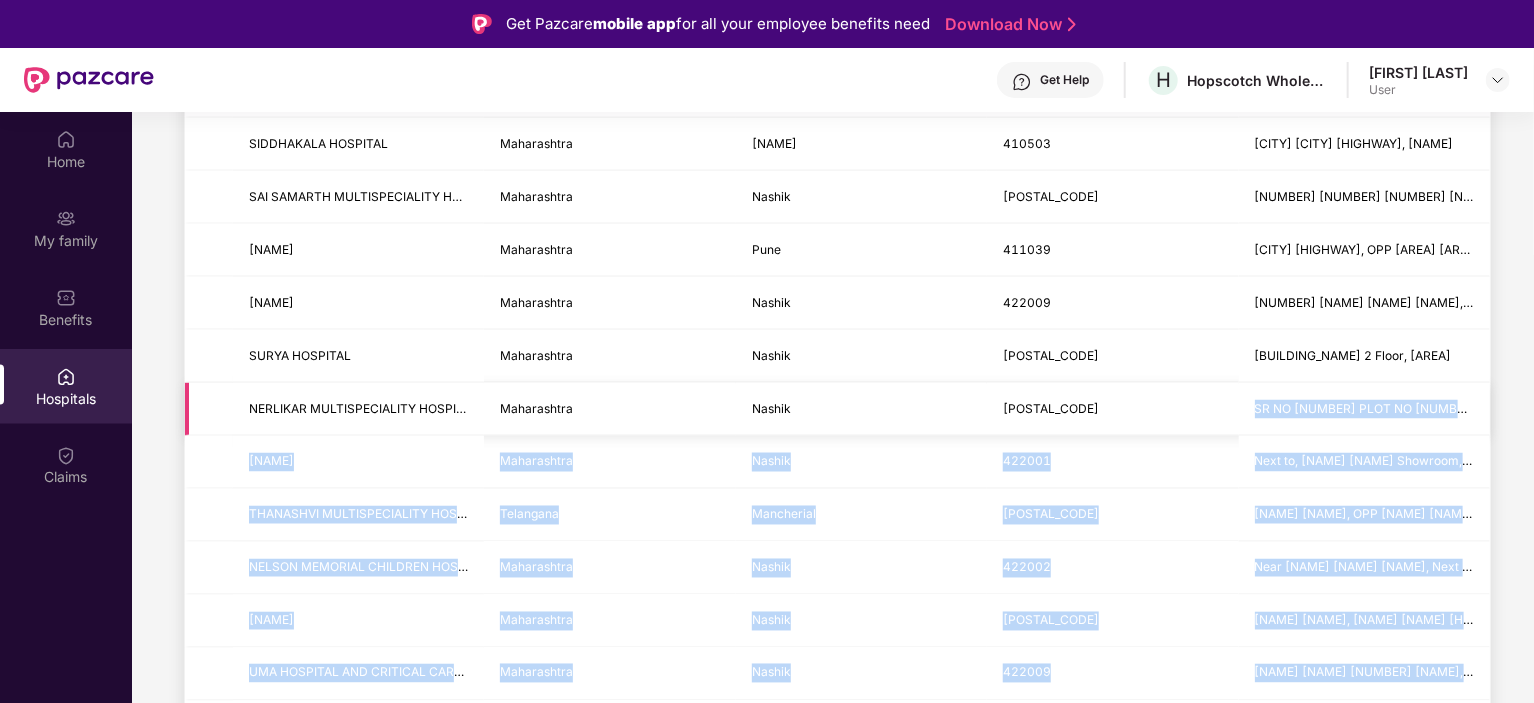 drag, startPoint x: 1305, startPoint y: 412, endPoint x: 1239, endPoint y: 385, distance: 71.30919 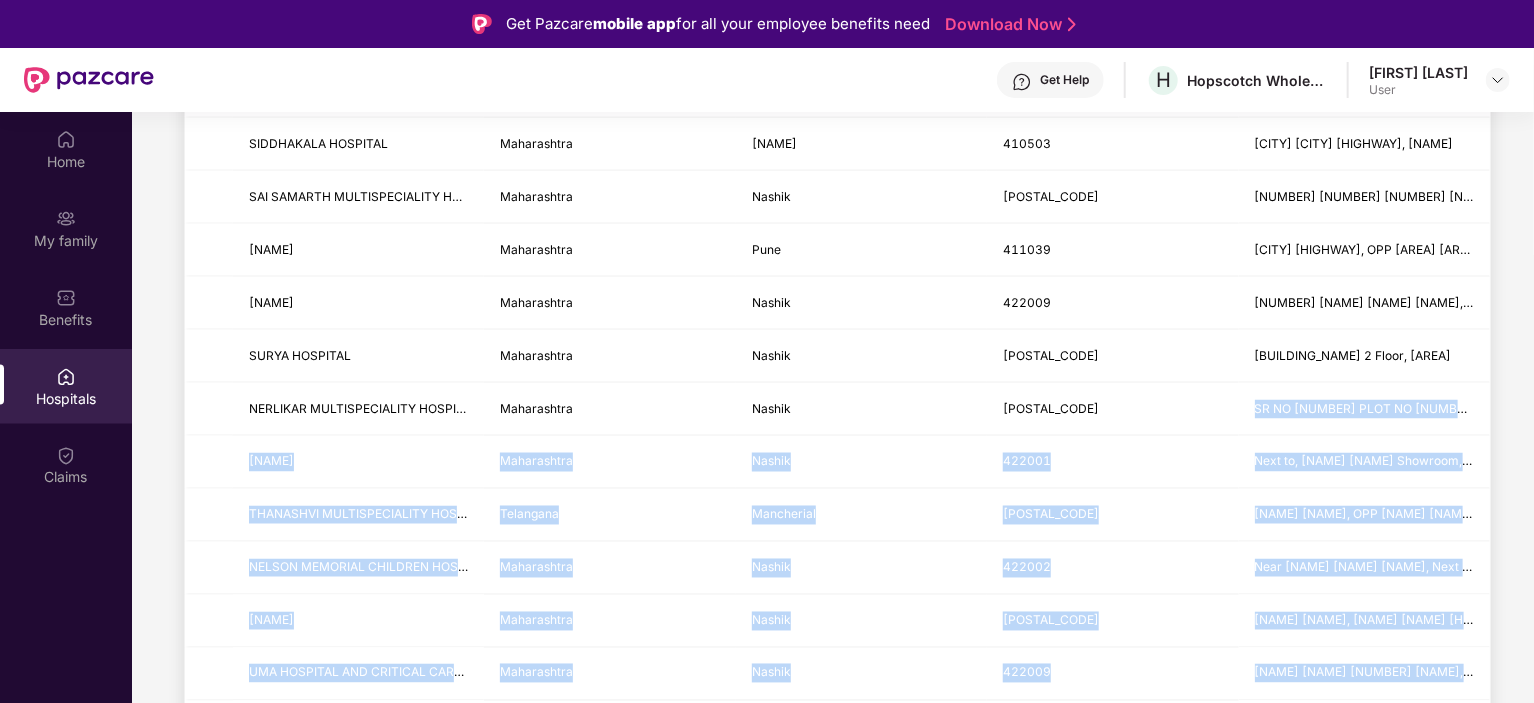 click on "GROUP HEALTH INSURANCE - Employee Spouse Children Last updated on [DATE] . Claim Documents Latest cashless hospital list available here >> To access the blacklisted hospitals Click here **** Hospital name State City PIN code Address SUPPERRTECH SUPERSPECIALITY AND CRITICAL CARE HOSPITAL [STATE] [CITY] [POSTAL_CODE] [NAME] [NAME], [NUMBER] [NAME], [NAME] [NAME] [NAME], Oppoesite [NAME] [NAME] [NAME] [NAME] SADGURU HOSPITAL [STATE] [CITY] [POSTAL_CODE] [NAME] [NAME], [NUMBER] [NAME] and [NUMBER] [NAME], [NAME] [NAME] [NAME], Oppoesite [NAME] [NAME] [NAME] [NAME] Shivkrupa Speciality Hospital [STATE] [CITY] [POSTAL_CODE] [NAME] [NAME], [NUMBER] [NAME], [NAME] [NAME] APEX HOSPITAL [STATE] [CITY] [POSTAL_CODE] [NUMBER] [NAME] [NAME] [NAME], [NAME] [NAME] [NAME] SARTHAK HOSPITAL PRIVATE LIMITED [STATE] [CITY] [POSTAL_CODE] Behind [NAME] [NAME] Near [NAME] [NAME] [NAME], Opp. [NAME] [NAME] [NAME] [NAME] [NAME] SUJATA BIRLA HOSPITAL AND MEDICAL RESEARCH CENTRE [STATE] [CITY] [POSTAL_CODE] Opp [NAME] [NAME], [NAME] [NAME] [HIGHWAY] HIRKANI SPECIALITY HOSPITAL [STATE] [CITY] [POSTAL_CODE] [STATE] [CITY] [POSTAL_CODE]" at bounding box center (833, 79) 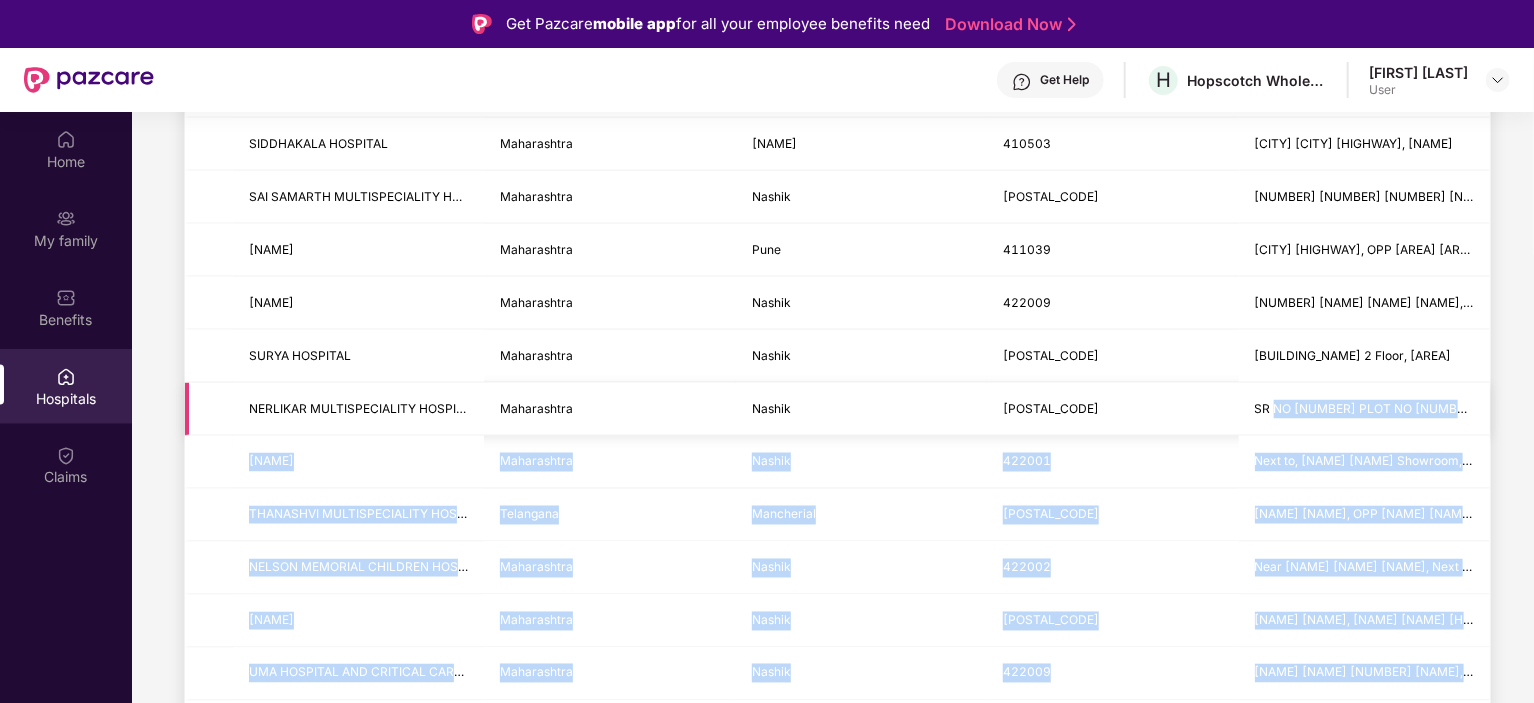 drag, startPoint x: 1300, startPoint y: 415, endPoint x: 1308, endPoint y: 407, distance: 11.313708 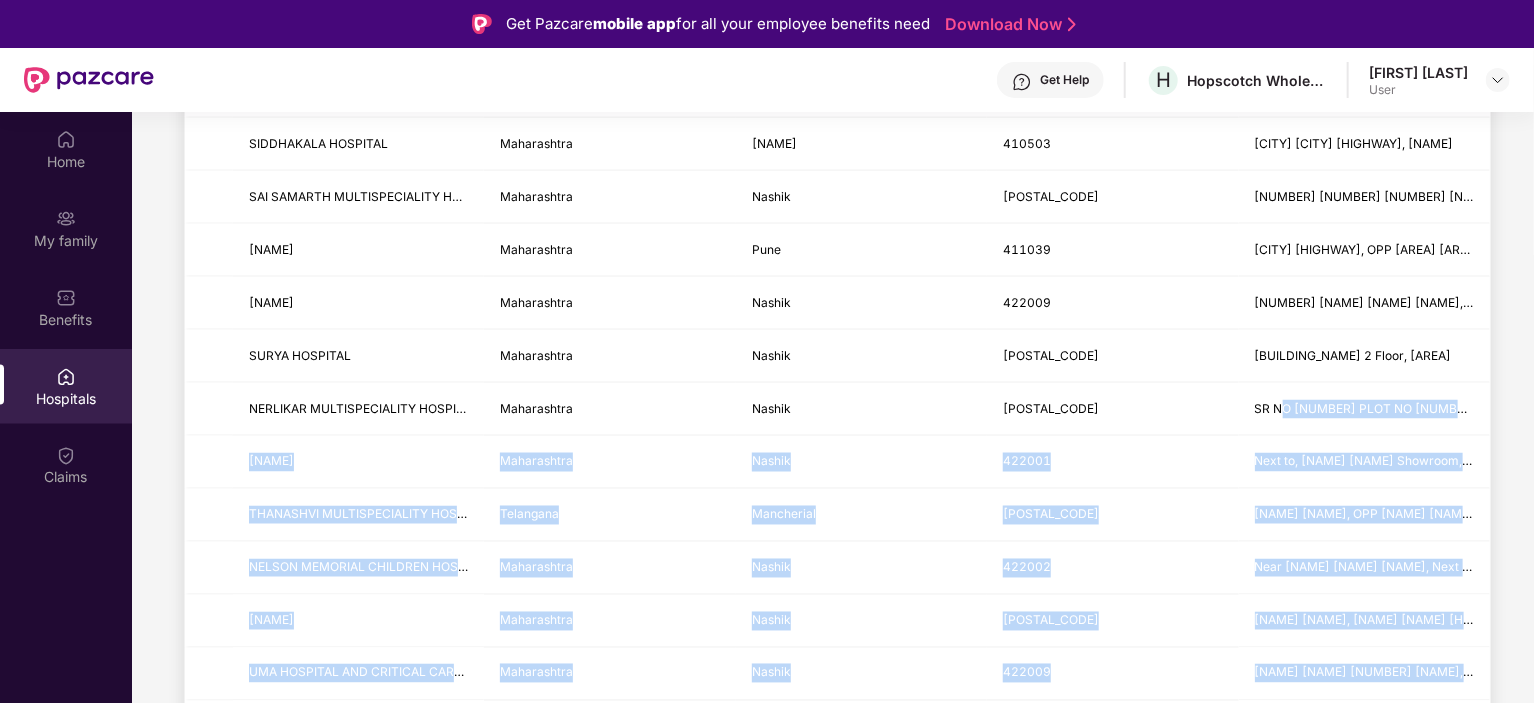 click on "GROUP HEALTH INSURANCE - Employee Spouse Children Last updated on [DATE] . Claim Documents Latest cashless hospital list available here >> To access the blacklisted hospitals Click here **** Hospital name State City PIN code Address SUPPERRTECH SUPERSPECIALITY AND CRITICAL CARE HOSPITAL [STATE] [CITY] [POSTAL_CODE] [NAME] [NAME], [NUMBER] [NAME], [NAME] [NAME] [NAME], Oppoesite [NAME] [NAME] [NAME] [NAME] SADGURU HOSPITAL [STATE] [CITY] [POSTAL_CODE] [NAME] [NAME], [NUMBER] [NAME] and [NUMBER] [NAME], [NAME] [NAME] [NAME], Oppoesite [NAME] [NAME] [NAME] [NAME] Shivkrupa Speciality Hospital [STATE] [CITY] [POSTAL_CODE] [NAME] [NAME], [NUMBER] [NAME], [NAME] [NAME] APEX HOSPITAL [STATE] [CITY] [POSTAL_CODE] [NUMBER] [NAME] [NAME] [NAME], [NAME] [NAME] [NAME] SARTHAK HOSPITAL PRIVATE LIMITED [STATE] [CITY] [POSTAL_CODE] Behind [NAME] [NAME] Near [NAME] [NAME] [NAME], Opp. [NAME] [NAME] [NAME] [NAME] [NAME] SUJATA BIRLA HOSPITAL AND MEDICAL RESEARCH CENTRE [STATE] [CITY] [POSTAL_CODE] Opp [NAME] [NAME], [NAME] [NAME] [HIGHWAY] HIRKANI SPECIALITY HOSPITAL [STATE] [CITY] [POSTAL_CODE] [STATE] [CITY] [POSTAL_CODE]" at bounding box center [833, 79] 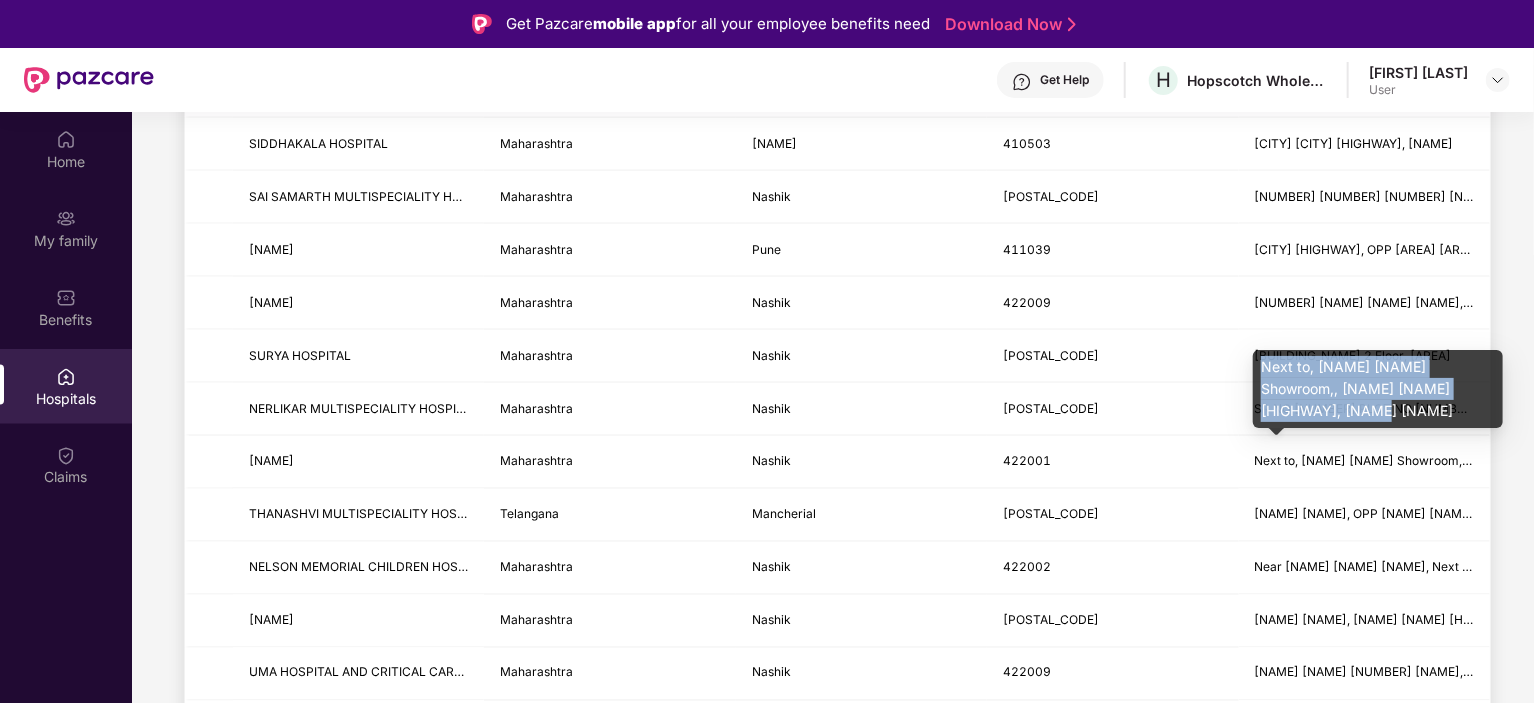 drag, startPoint x: 1296, startPoint y: 413, endPoint x: 1259, endPoint y: 374, distance: 53.75872 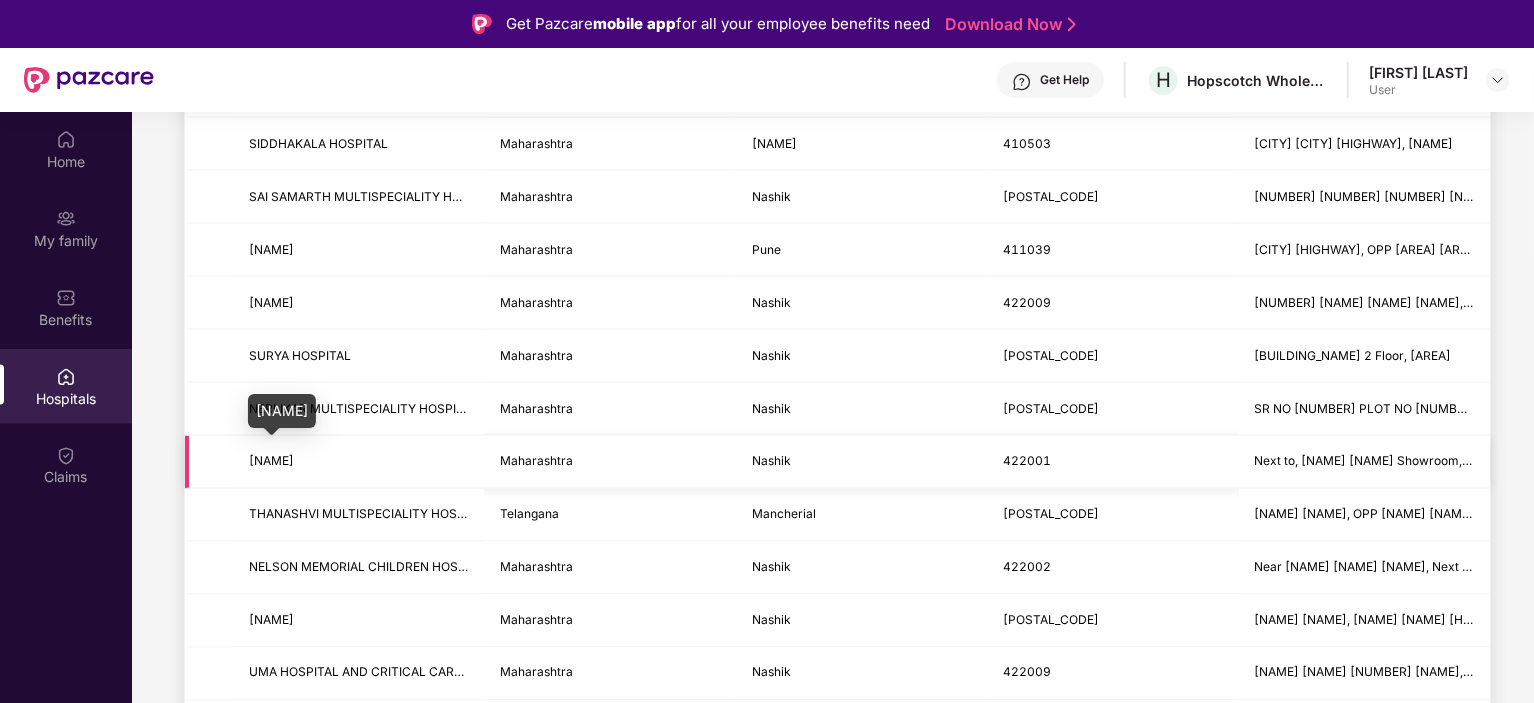 drag, startPoint x: 423, startPoint y: 454, endPoint x: 245, endPoint y: 451, distance: 178.02528 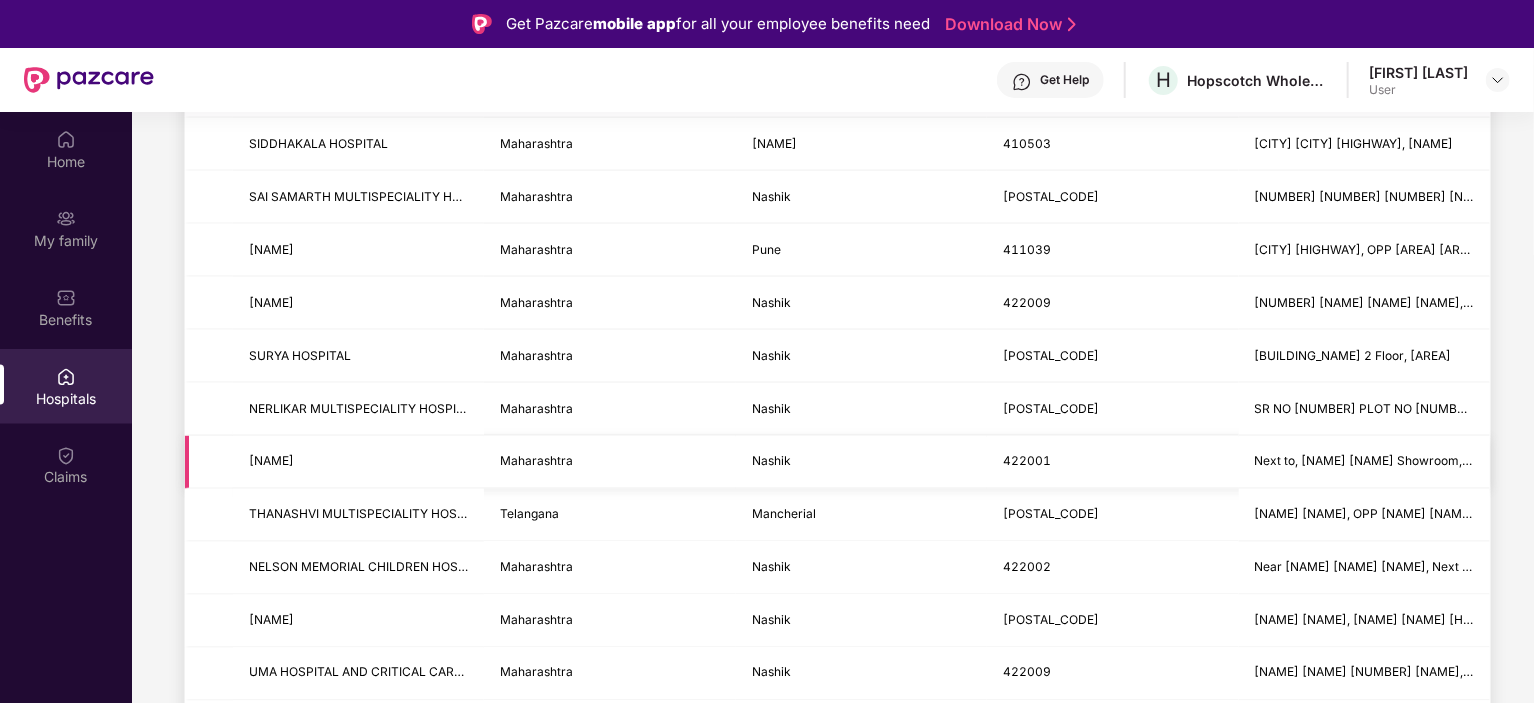 copy on "[NAME]" 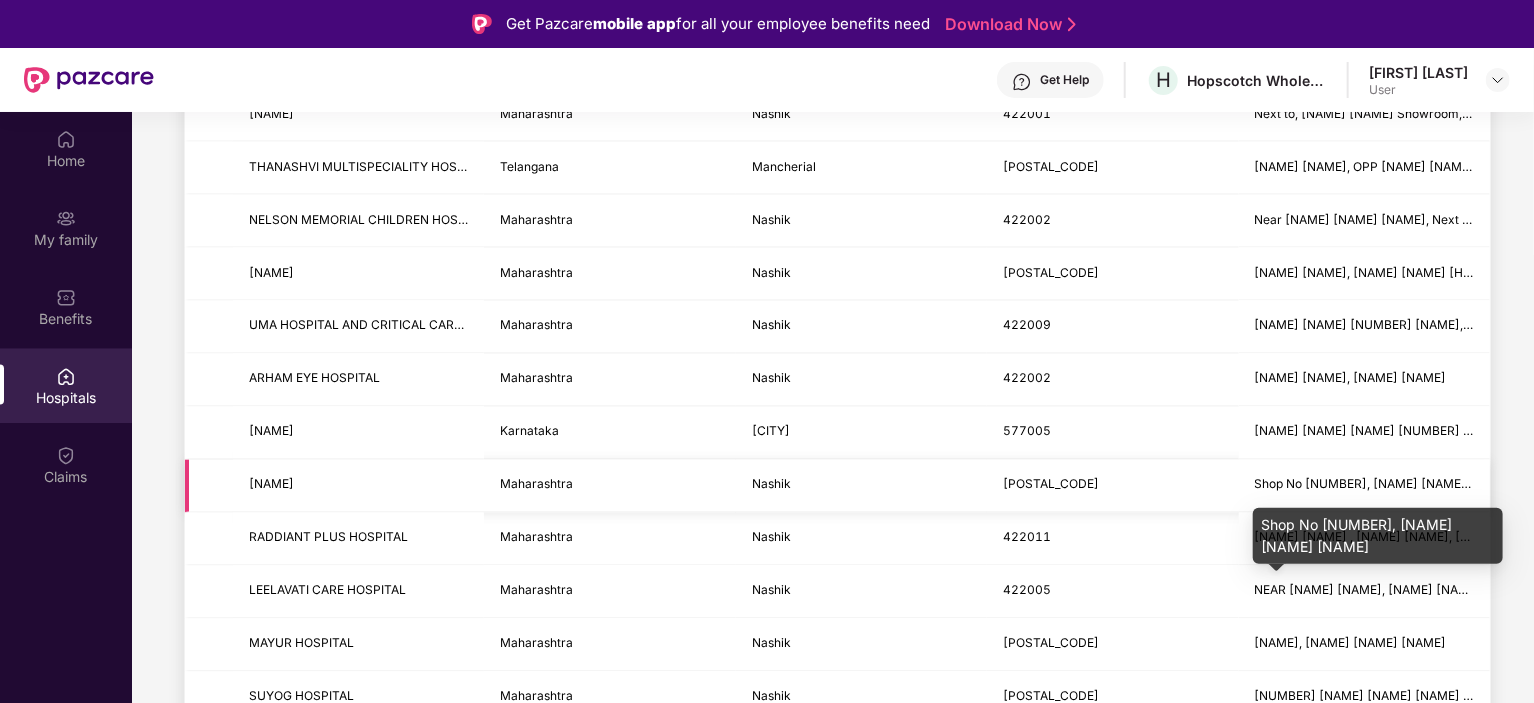 scroll, scrollTop: 1923, scrollLeft: 0, axis: vertical 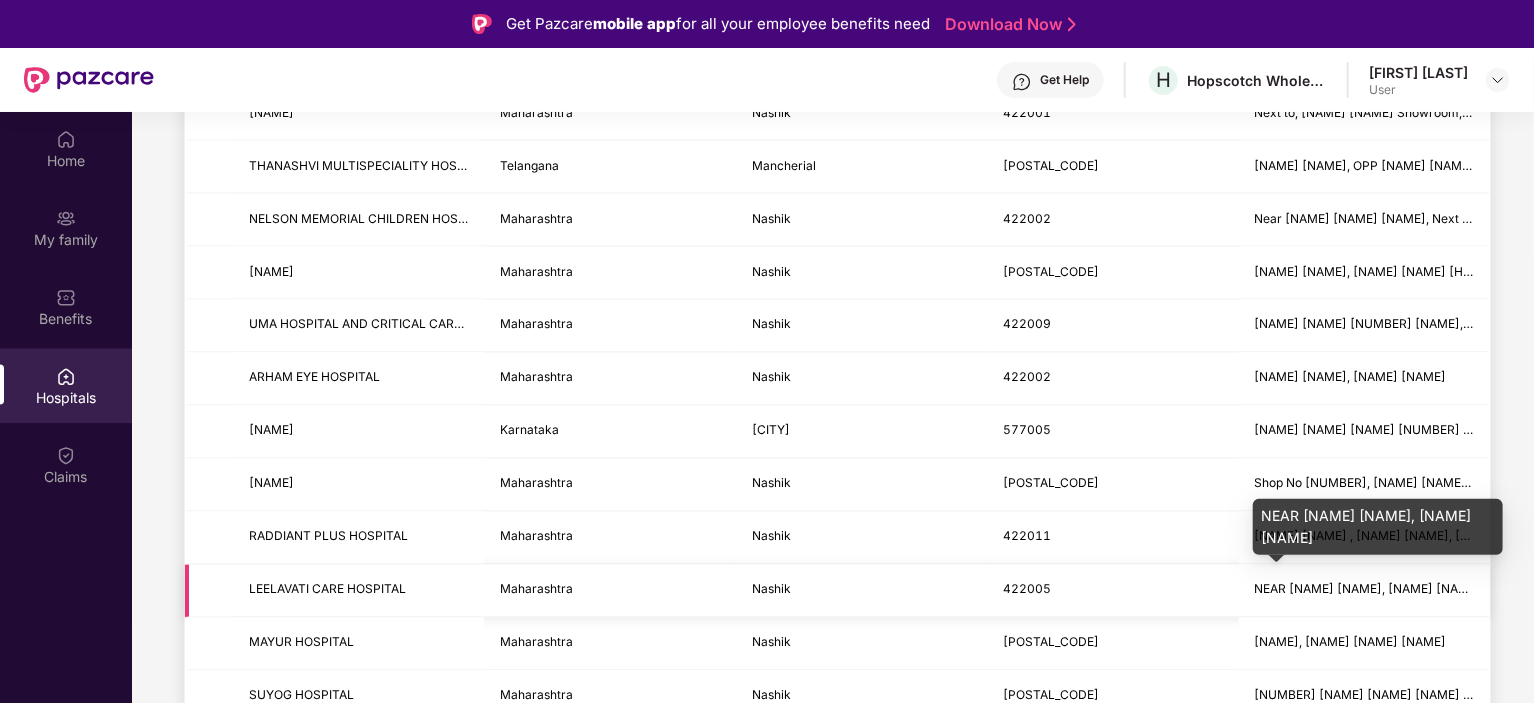 click on "NEAR [NAME] [NAME], [NAME] [NAME]" at bounding box center [1368, 589] 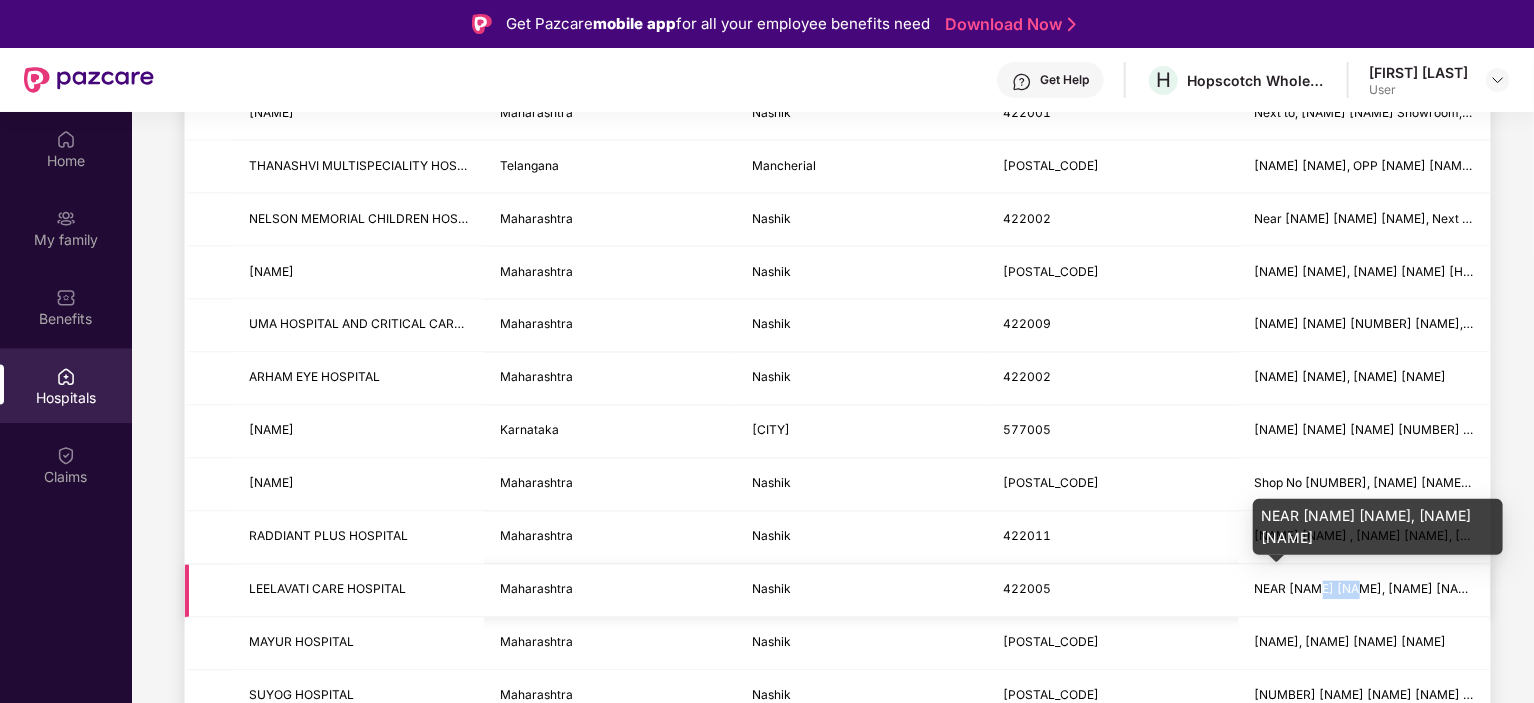 click on "NEAR [NAME] [NAME], [NAME] [NAME]" at bounding box center (1368, 589) 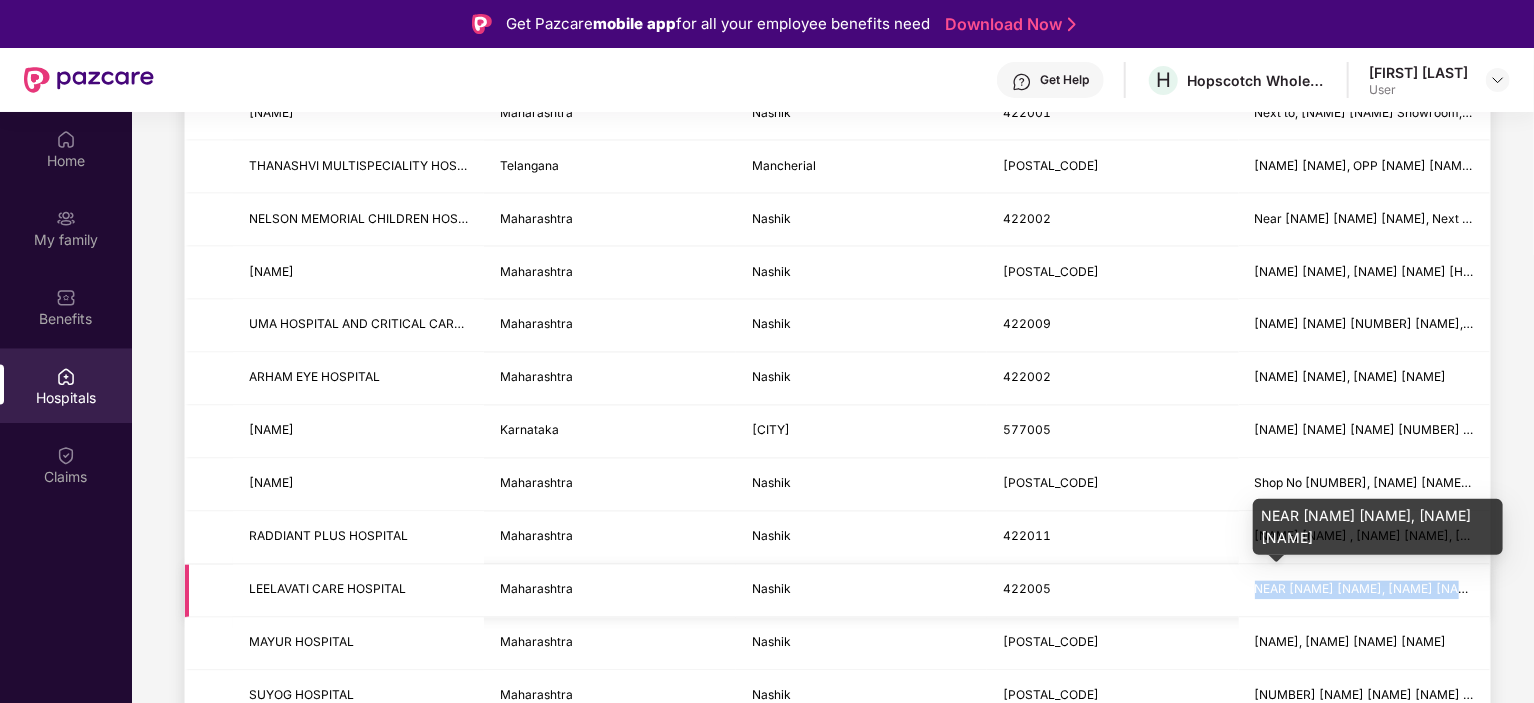 click on "NEAR [NAME] [NAME], [NAME] [NAME]" at bounding box center [1368, 589] 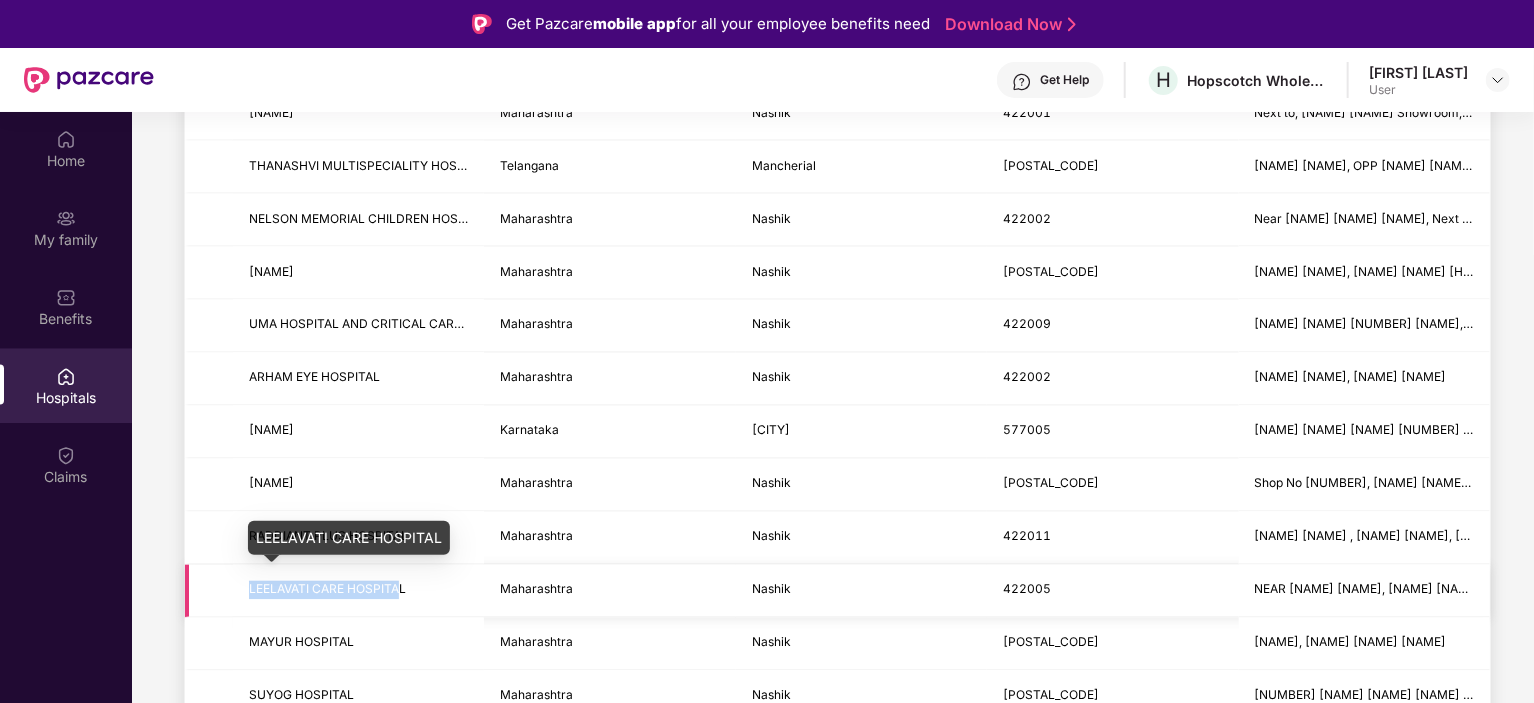 drag, startPoint x: 403, startPoint y: 581, endPoint x: 251, endPoint y: 582, distance: 152.0033 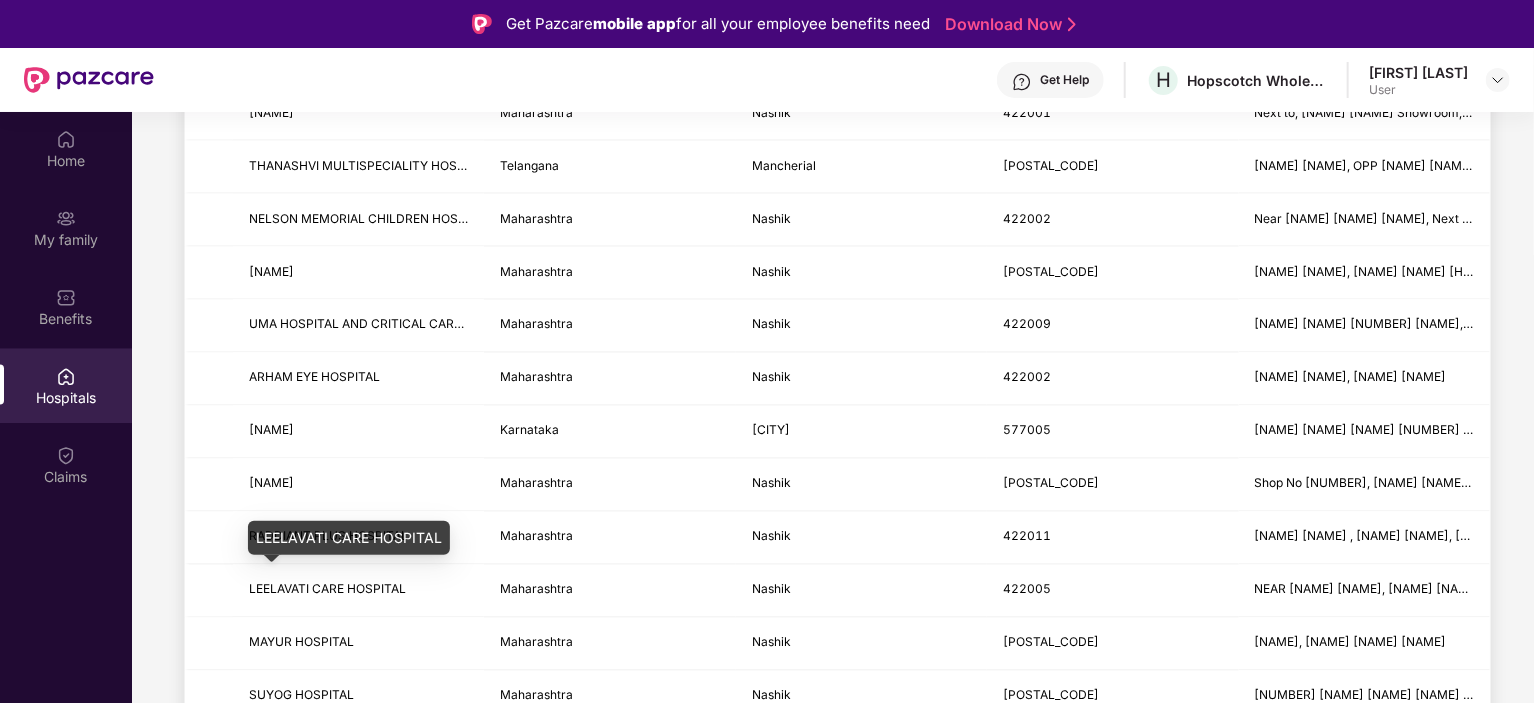 click on "LEELAVATI CARE HOSPITAL" at bounding box center (349, 538) 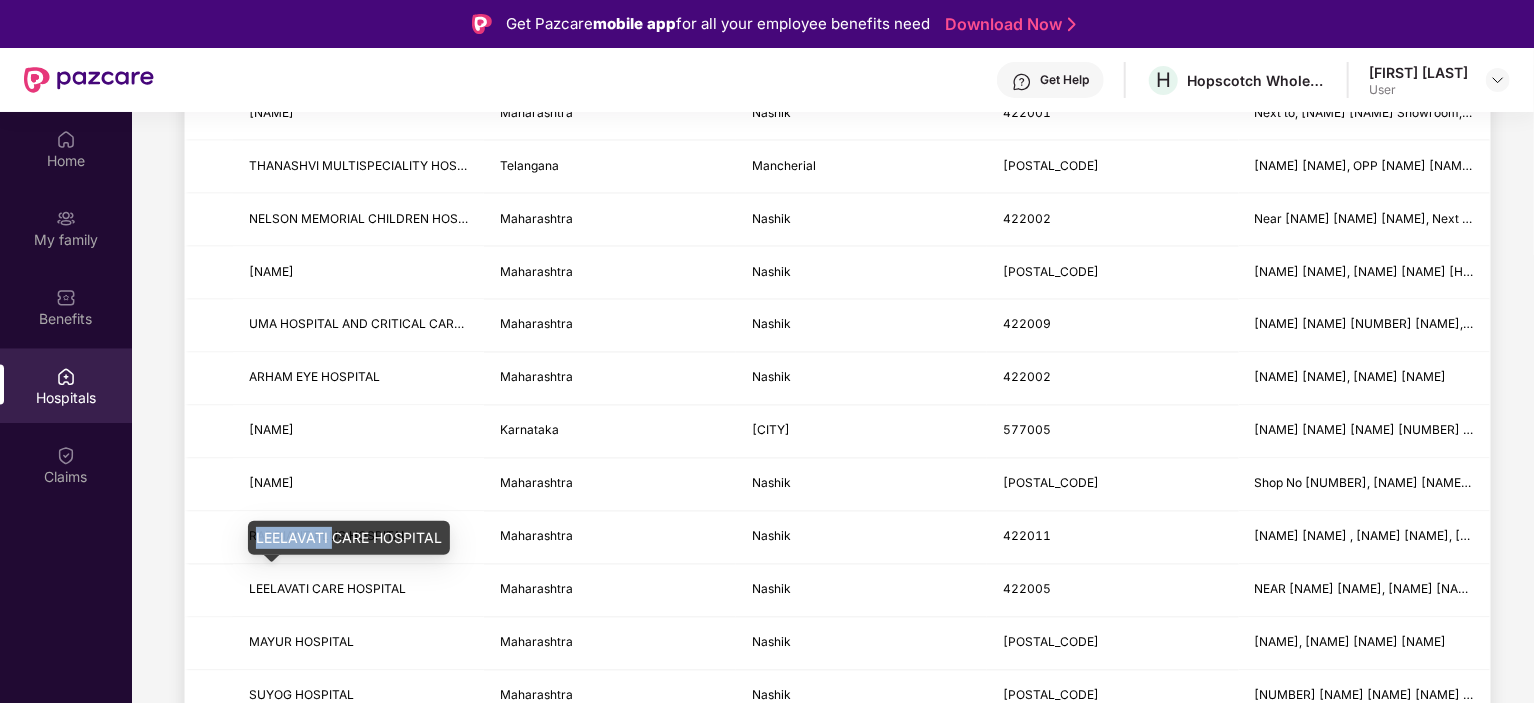 click on "LEELAVATI CARE HOSPITAL" at bounding box center [349, 538] 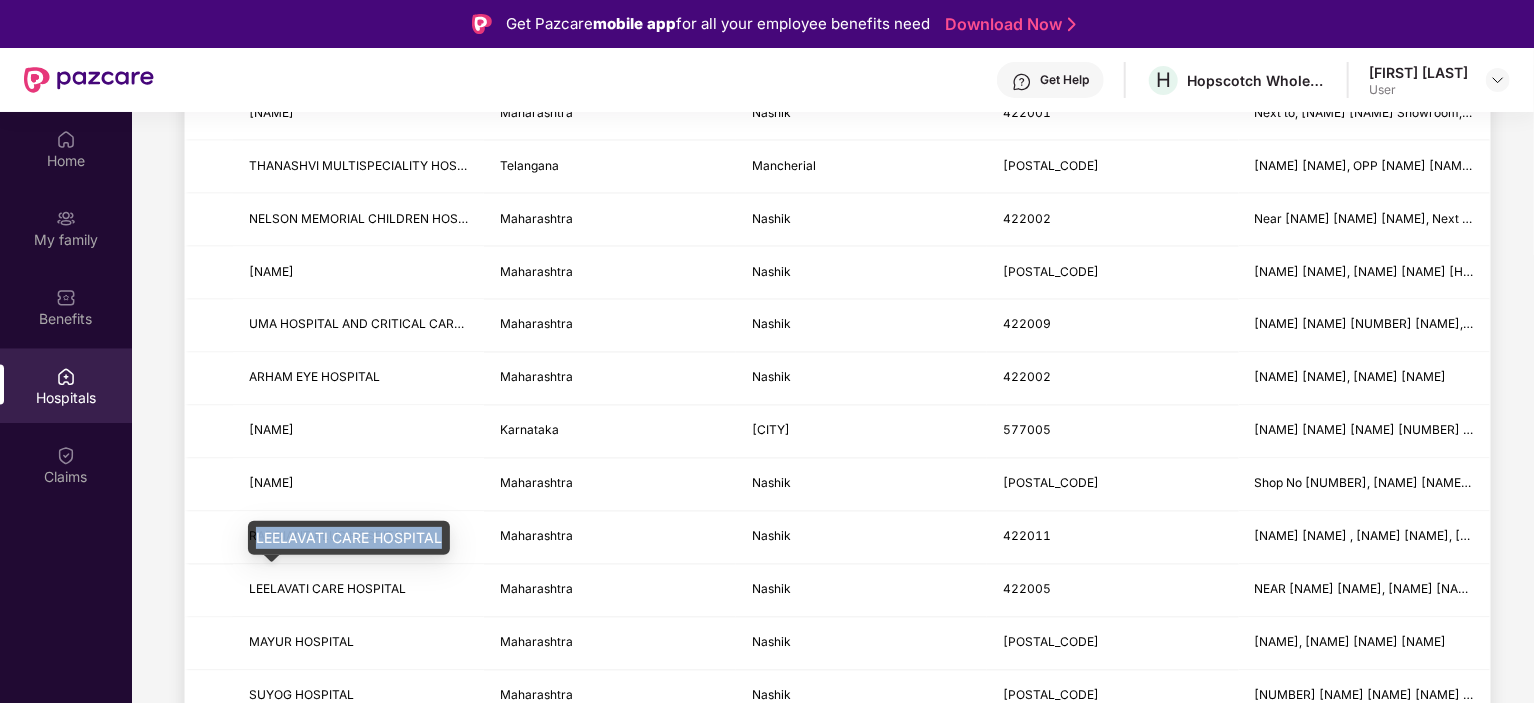 click on "LEELAVATI CARE HOSPITAL" at bounding box center (349, 538) 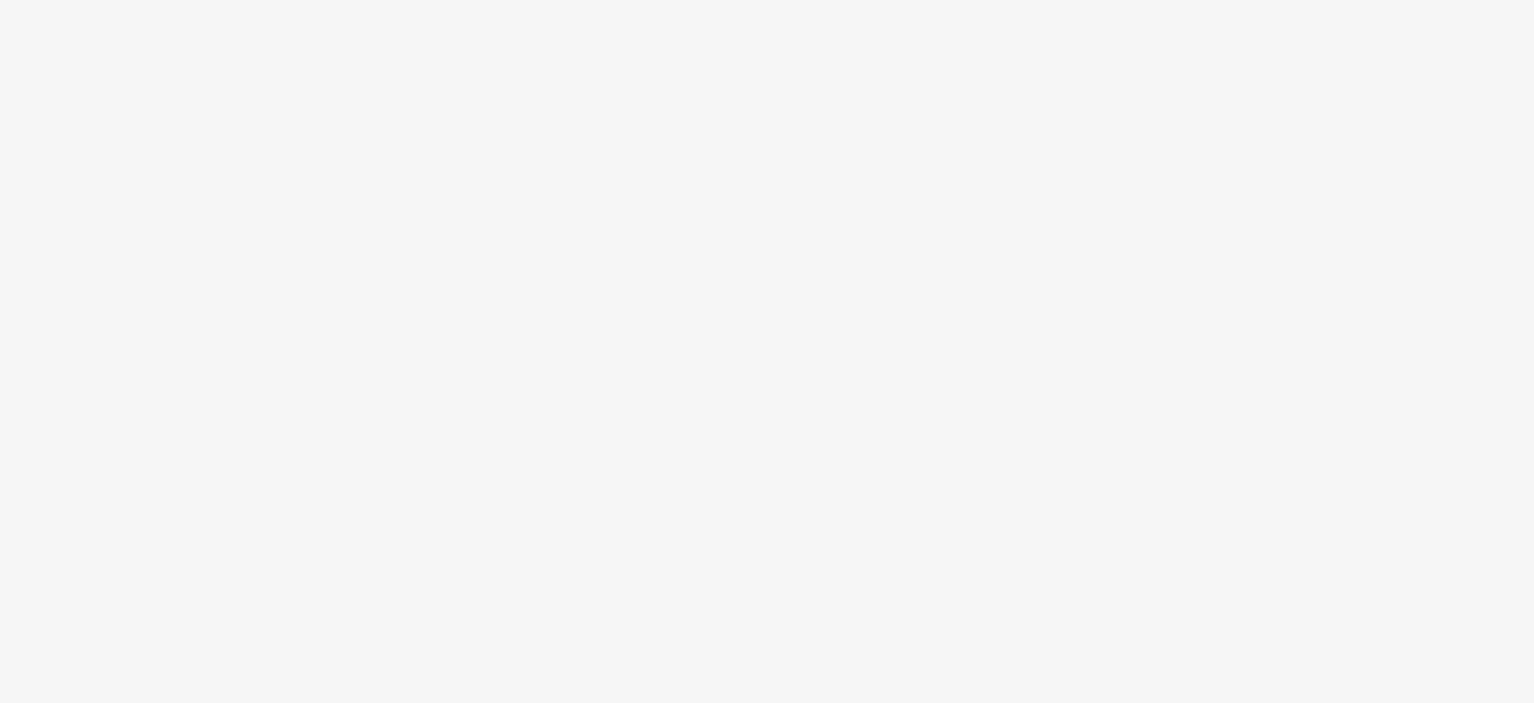 scroll, scrollTop: 0, scrollLeft: 0, axis: both 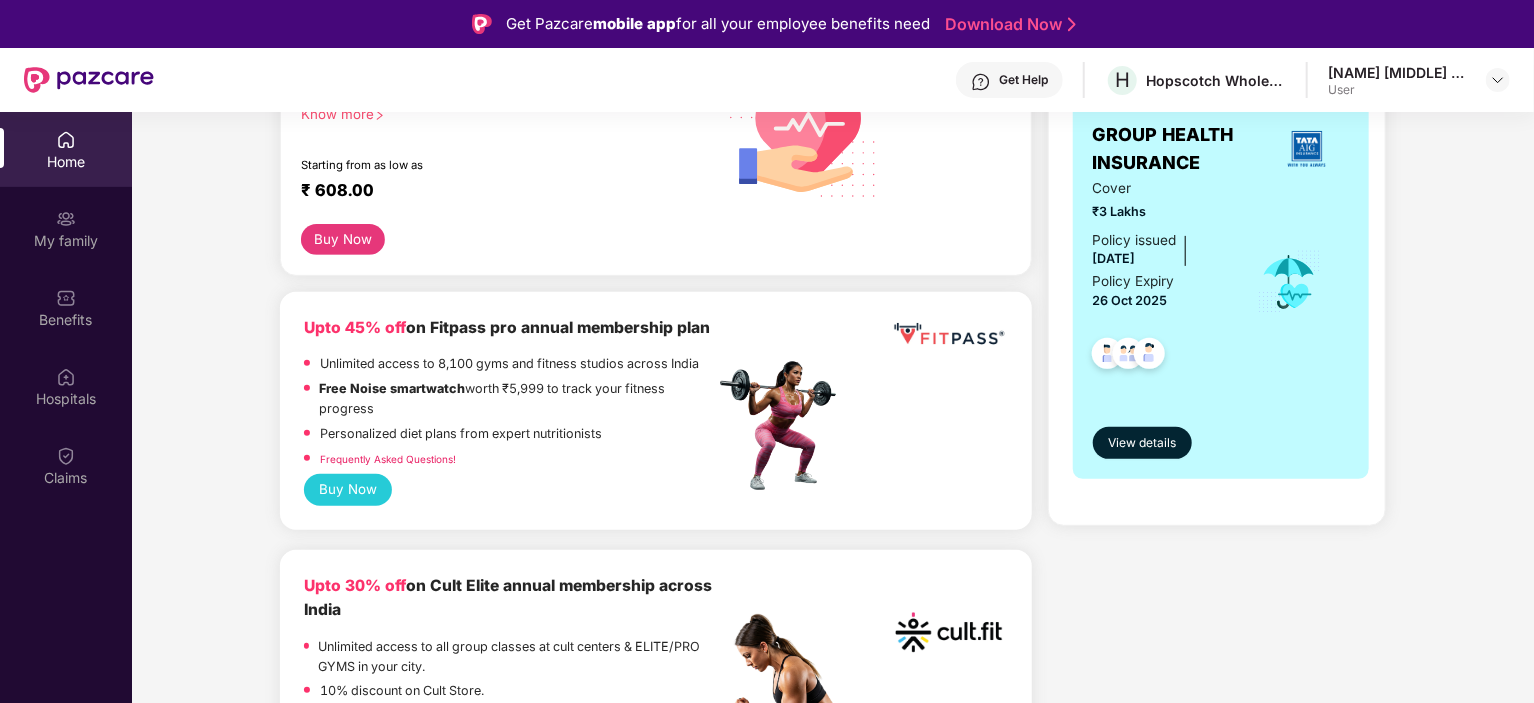 click on "Get Help" at bounding box center (1023, 80) 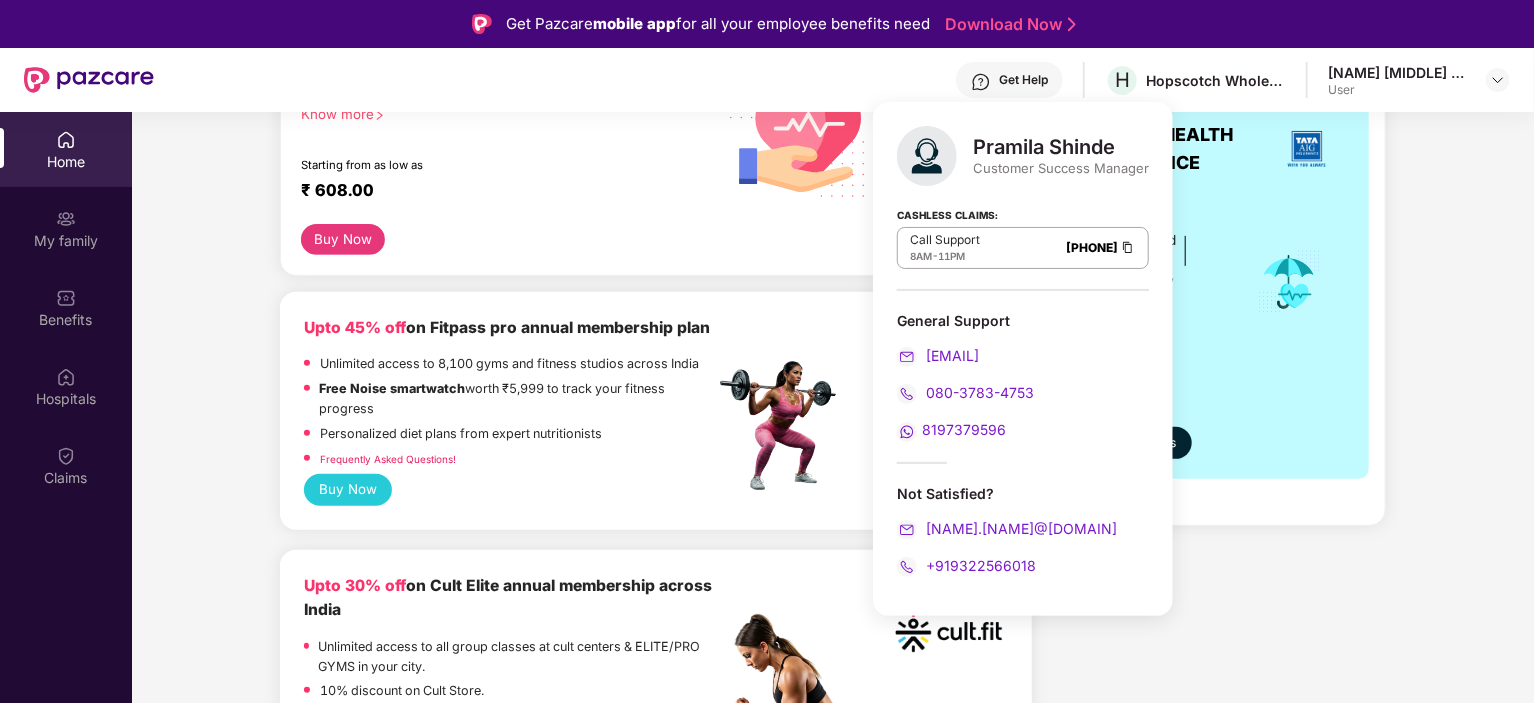 click at bounding box center (1128, 247) 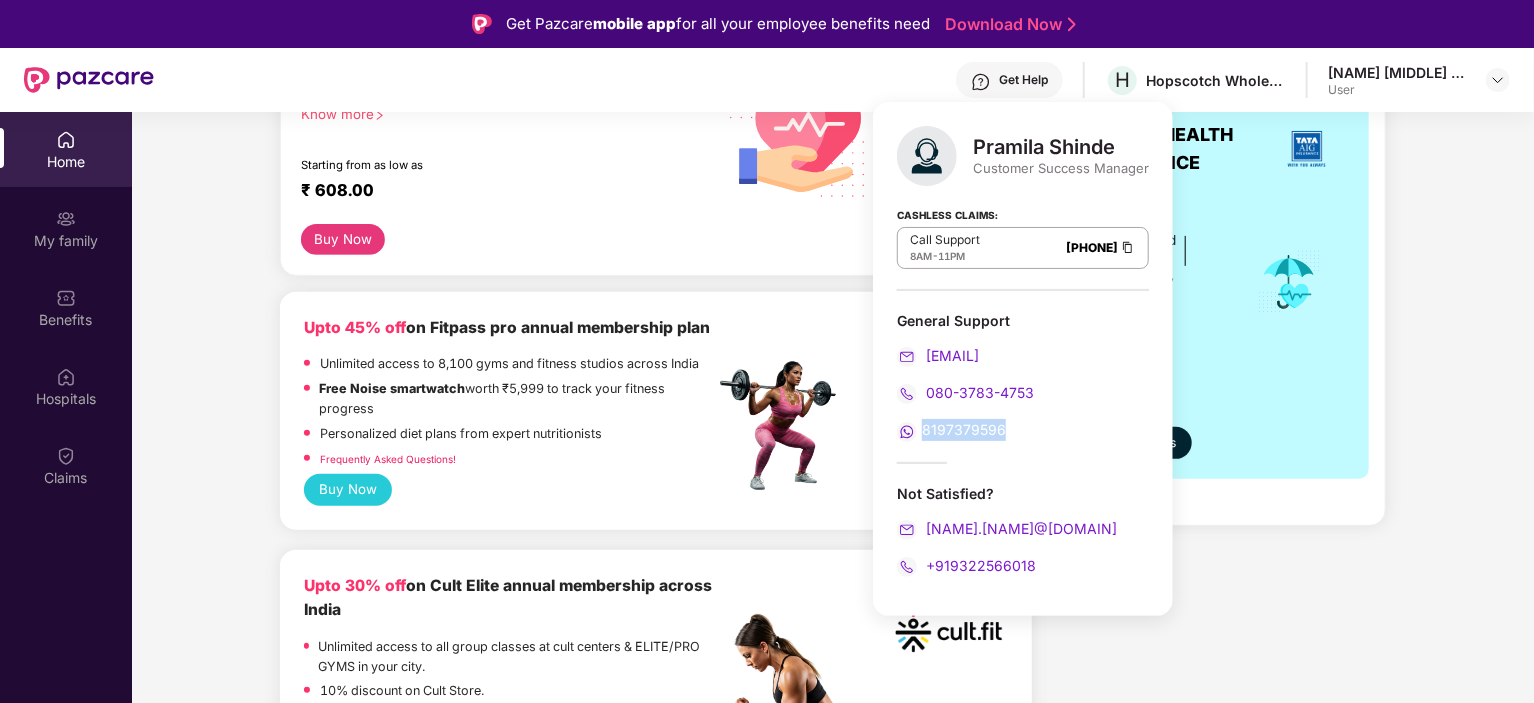 drag, startPoint x: 1027, startPoint y: 421, endPoint x: 922, endPoint y: 424, distance: 105.04285 